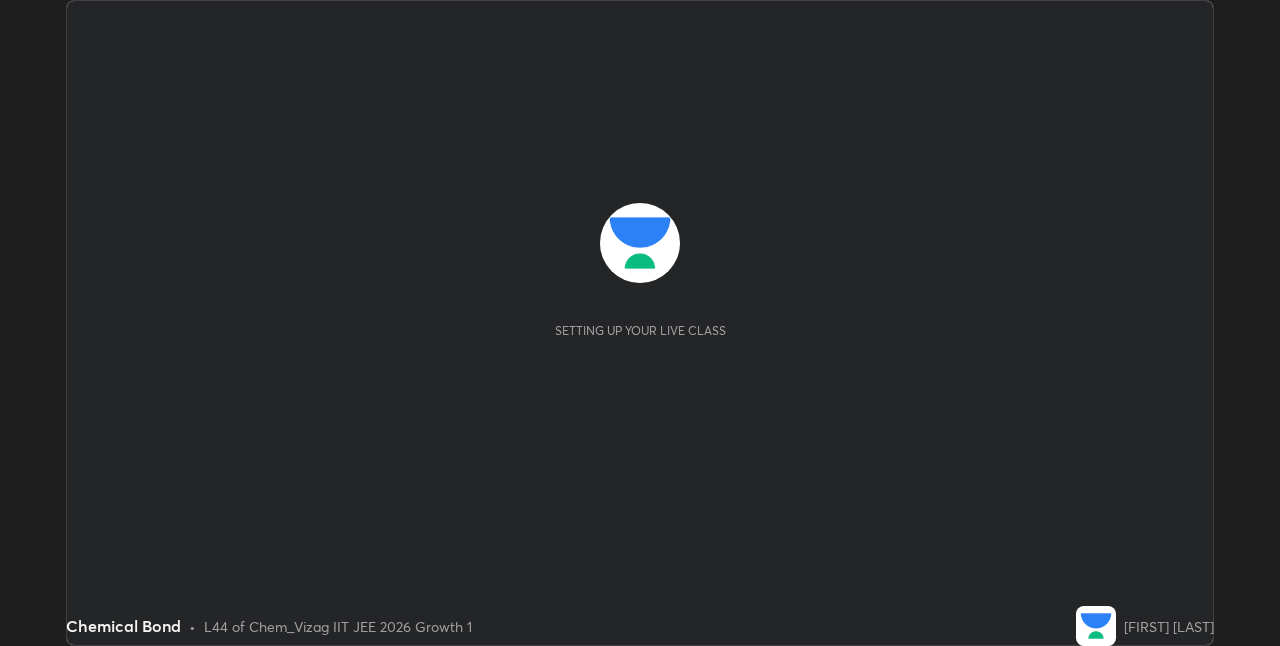 scroll, scrollTop: 0, scrollLeft: 0, axis: both 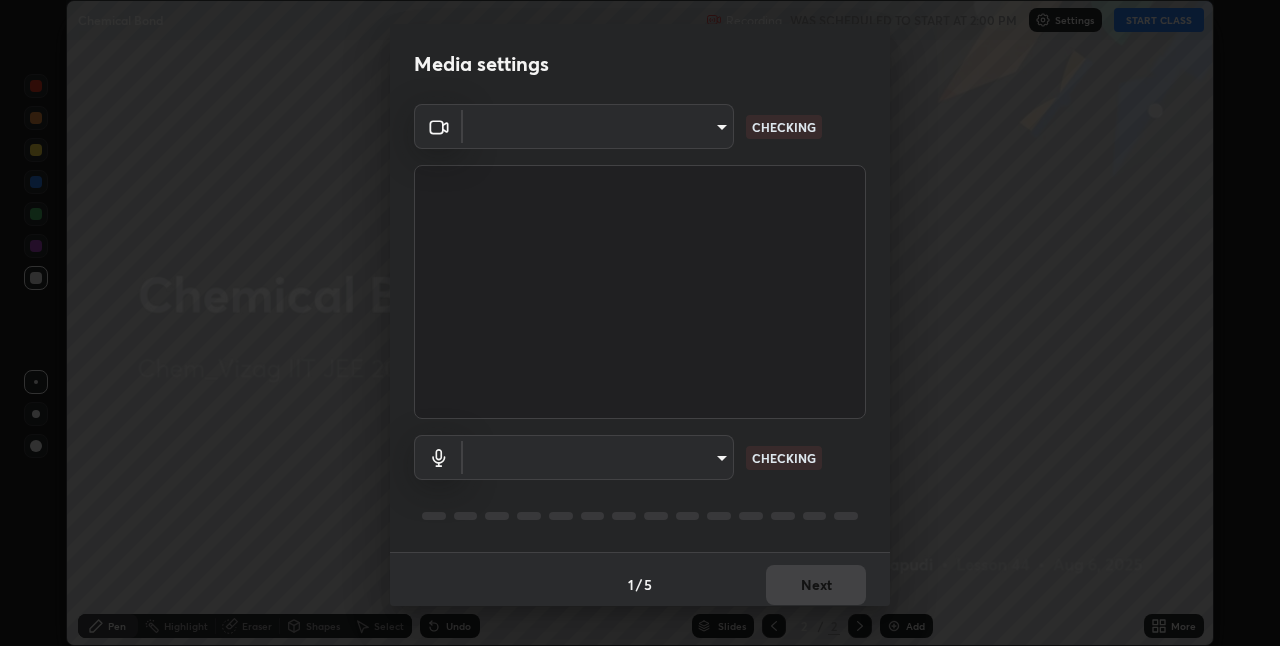 type on "82b3f85b5e9e3cb5410da62672371ba77949153d3e663b918a465942a6f7c2c1" 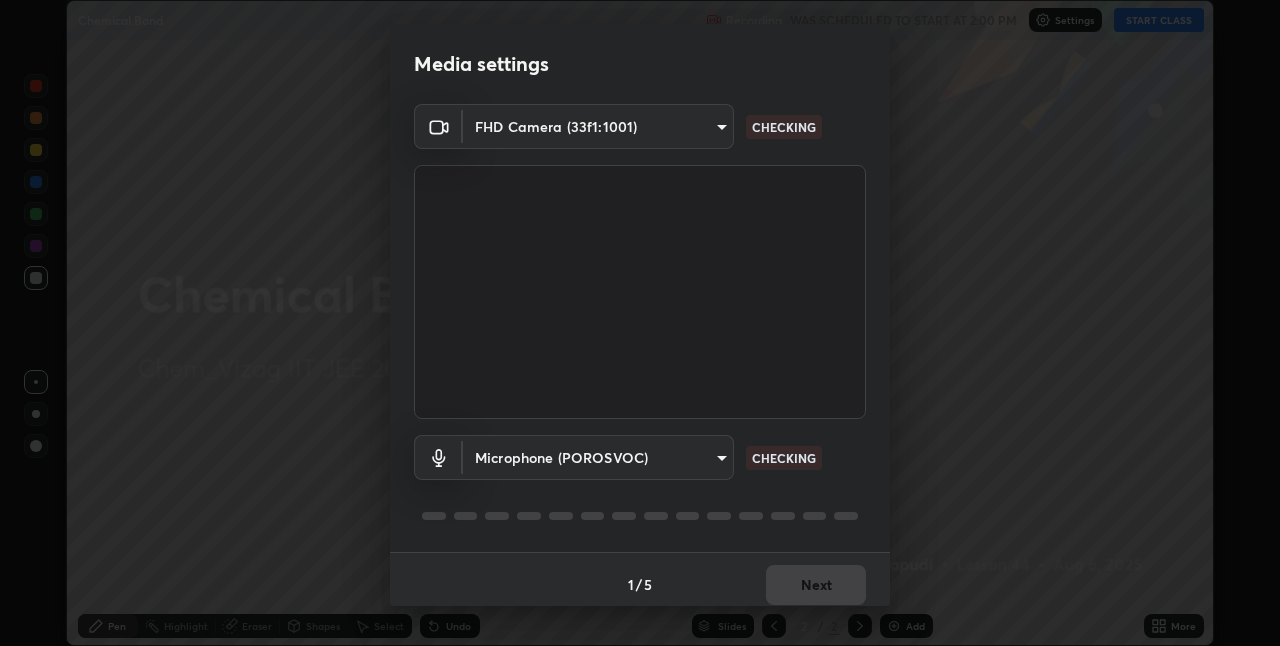 scroll, scrollTop: 10, scrollLeft: 0, axis: vertical 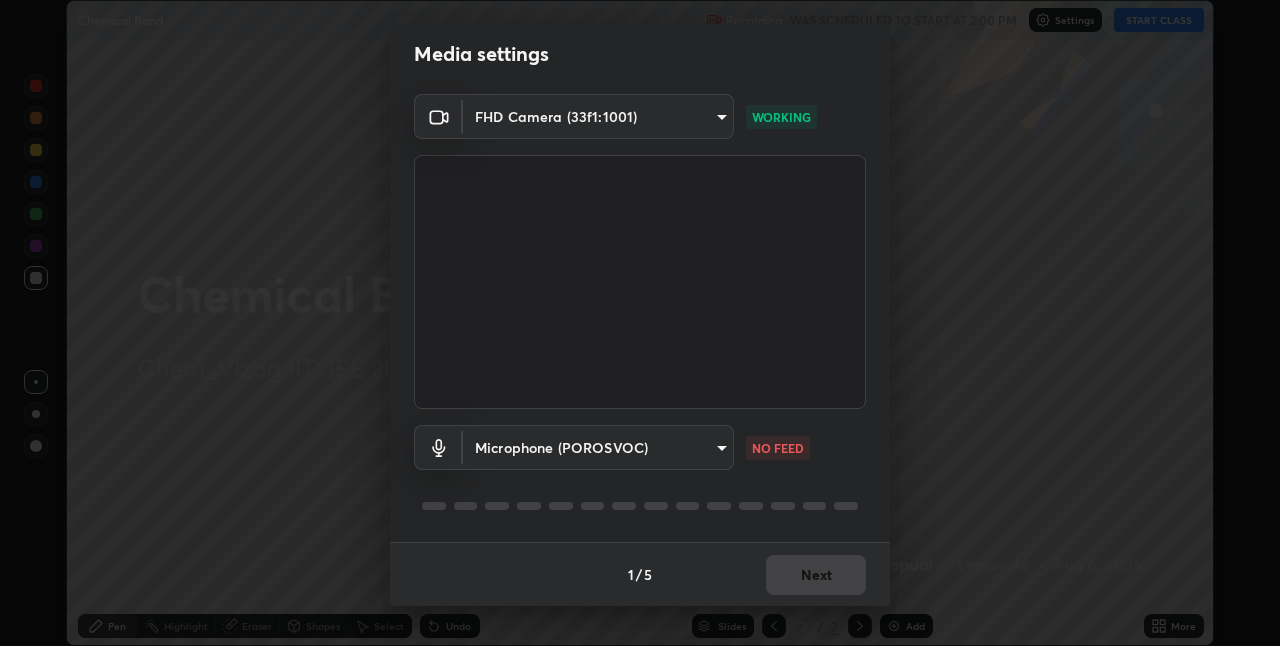 click on "Erase all Chemical Bond Recording WAS SCHEDULED TO START AT  2:00 PM Settings START CLASS Setting up your live class Chemical Bond • L44 of Chem_Vizag IIT JEE 2026 Growth 1 [FIRST] [LAST] Pen Highlight Eraser Shapes Select Undo Slides 2 / 2 Add More No doubts shared Encourage your learners to ask a doubt for better clarity Report an issue Reason for reporting Buffering Chat not working Audio - Video sync issue Educator video quality low ​ Attach an image Report Media settings FHD Camera (33f1:1001) [HASH] WORKING Microphone (POROSVOC) [HASH] NO FEED 1 / 5 Next" at bounding box center (640, 323) 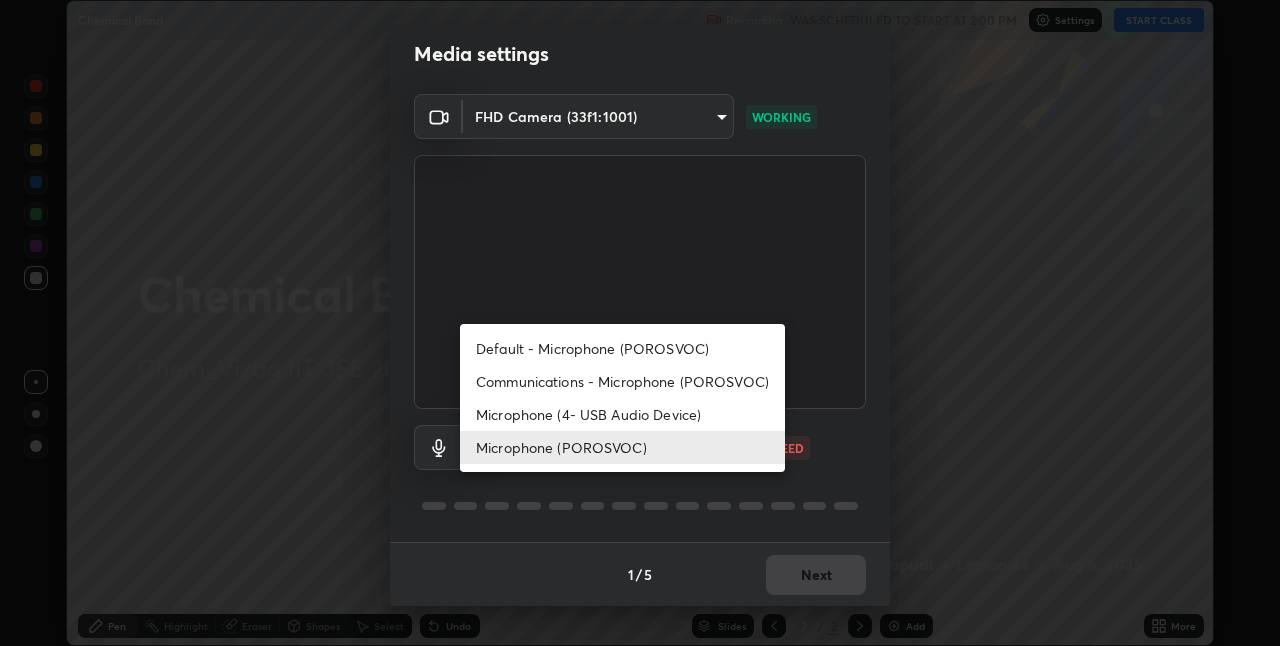 click on "Microphone (4- USB Audio Device)" at bounding box center (622, 414) 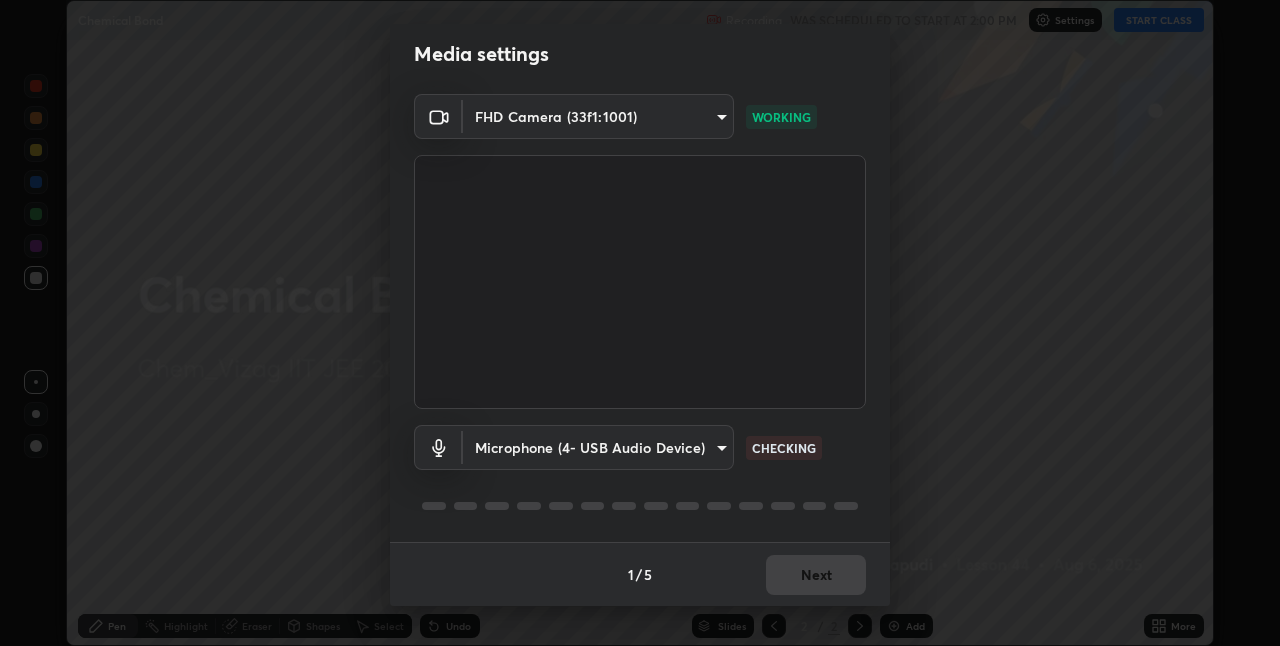 click on "Erase all Chemical Bond Recording WAS SCHEDULED TO START AT  2:00 PM Settings START CLASS Setting up your live class Chemical Bond • L44 of Chem_Vizag IIT JEE 2026 Growth 1 [FIRST] [LAST] Pen Highlight Eraser Shapes Select Undo Slides 2 / 2 Add More No doubts shared Encourage your learners to ask a doubt for better clarity Report an issue Reason for reporting Buffering Chat not working Audio - Video sync issue Educator video quality low ​ Attach an image Report Media settings FHD Camera (33f1:1001) [HASH] WORKING Microphone (POROSVOC) [HASH] CHECKING 1 / 5 Next" at bounding box center [640, 323] 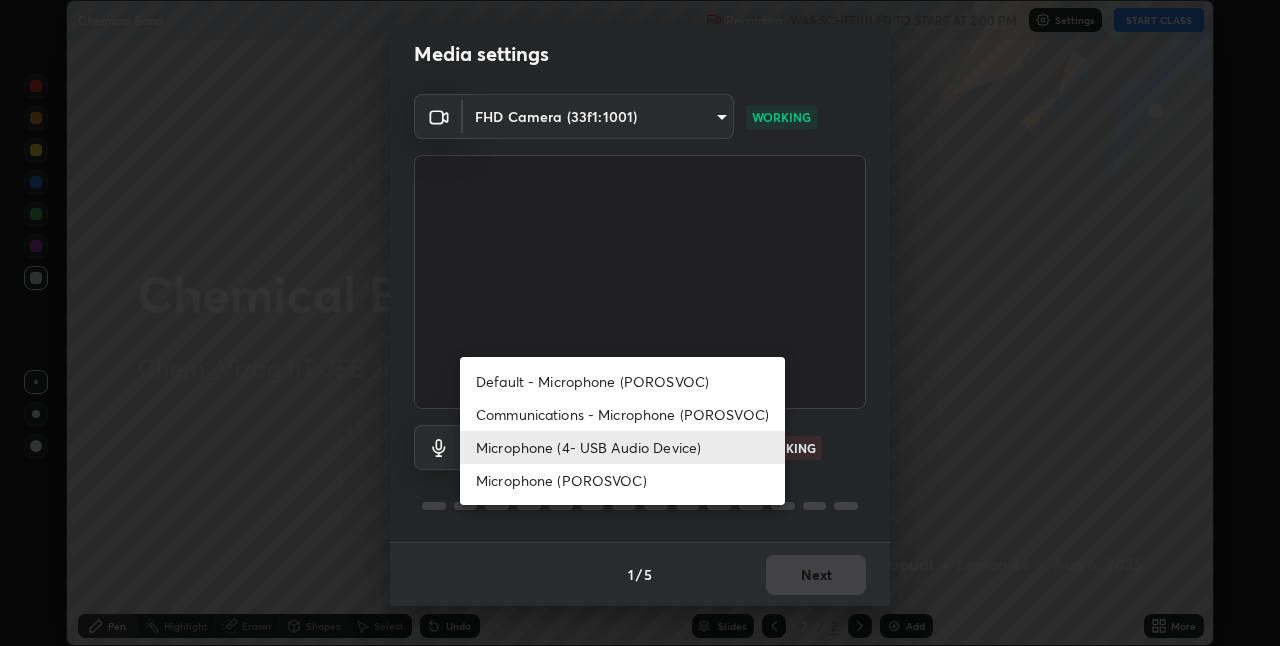 click on "Microphone (POROSVOC)" at bounding box center [622, 480] 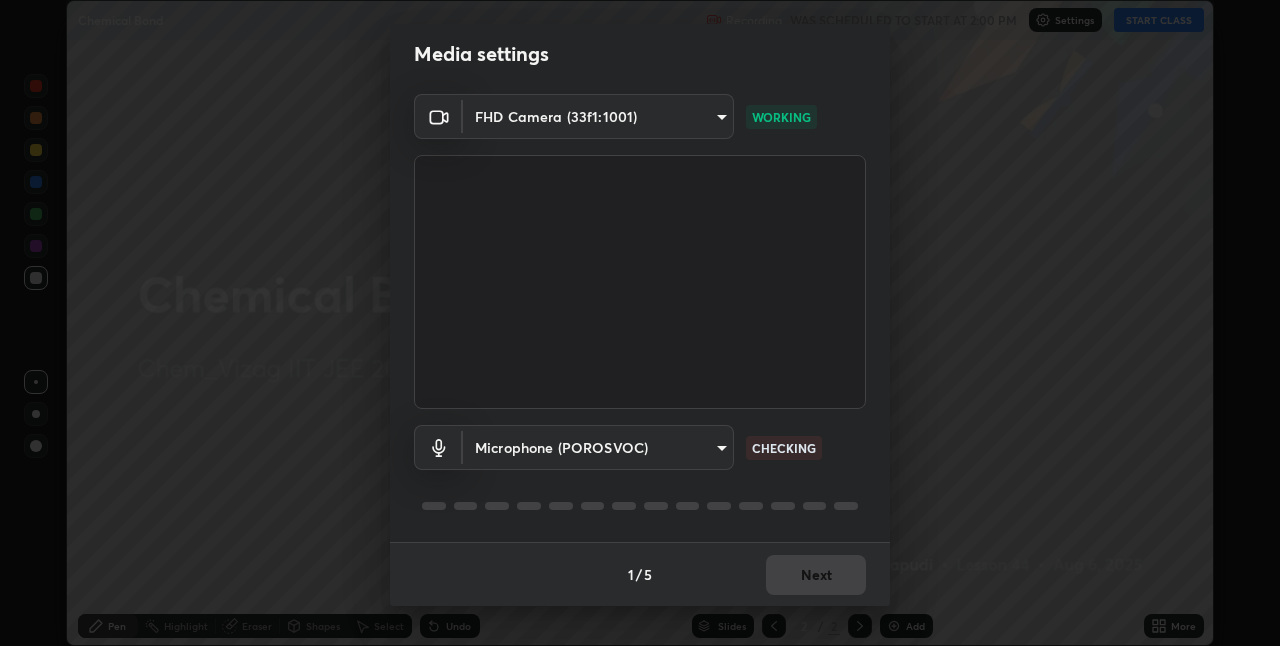 type on "696b3a7df95618b0bccdfb7929bbffe713e70265629fae05a67a5050f2a8b158" 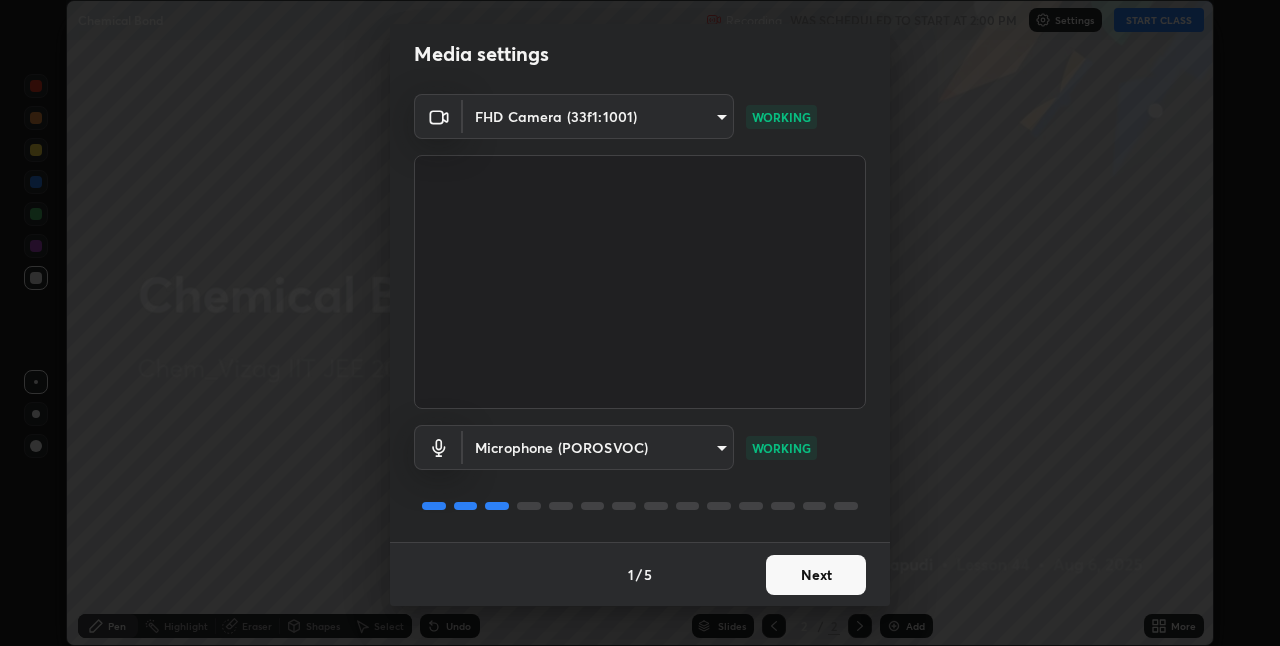 click on "Next" at bounding box center [816, 575] 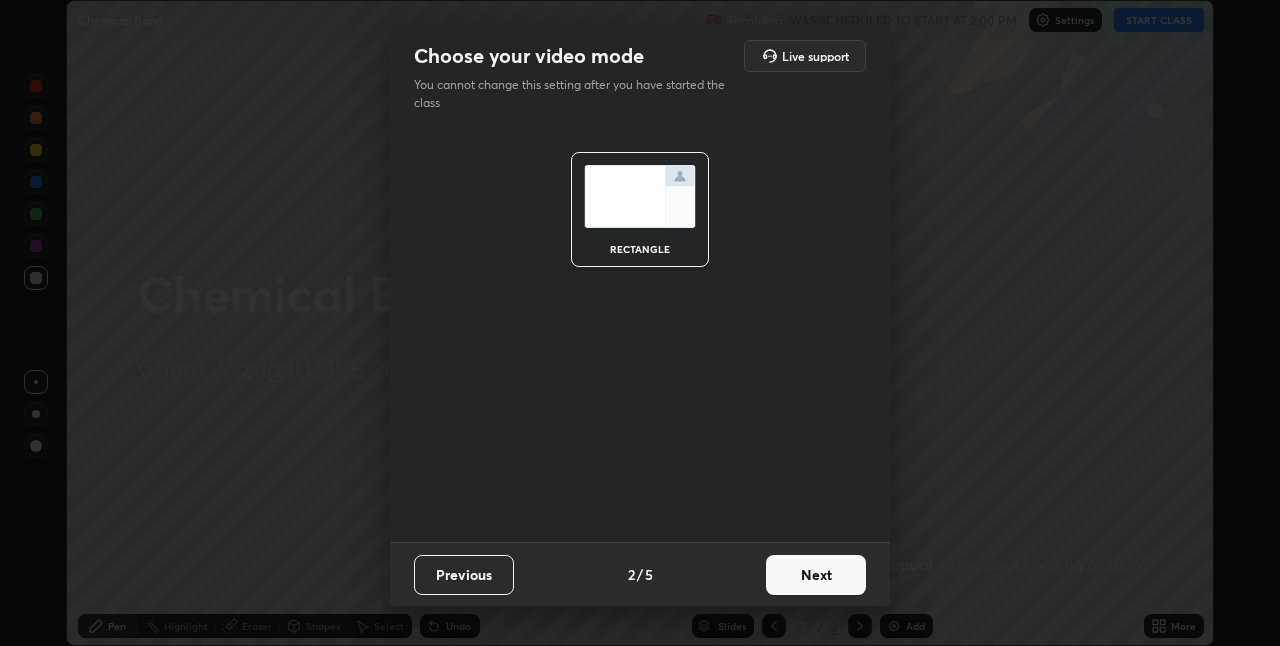 scroll, scrollTop: 0, scrollLeft: 0, axis: both 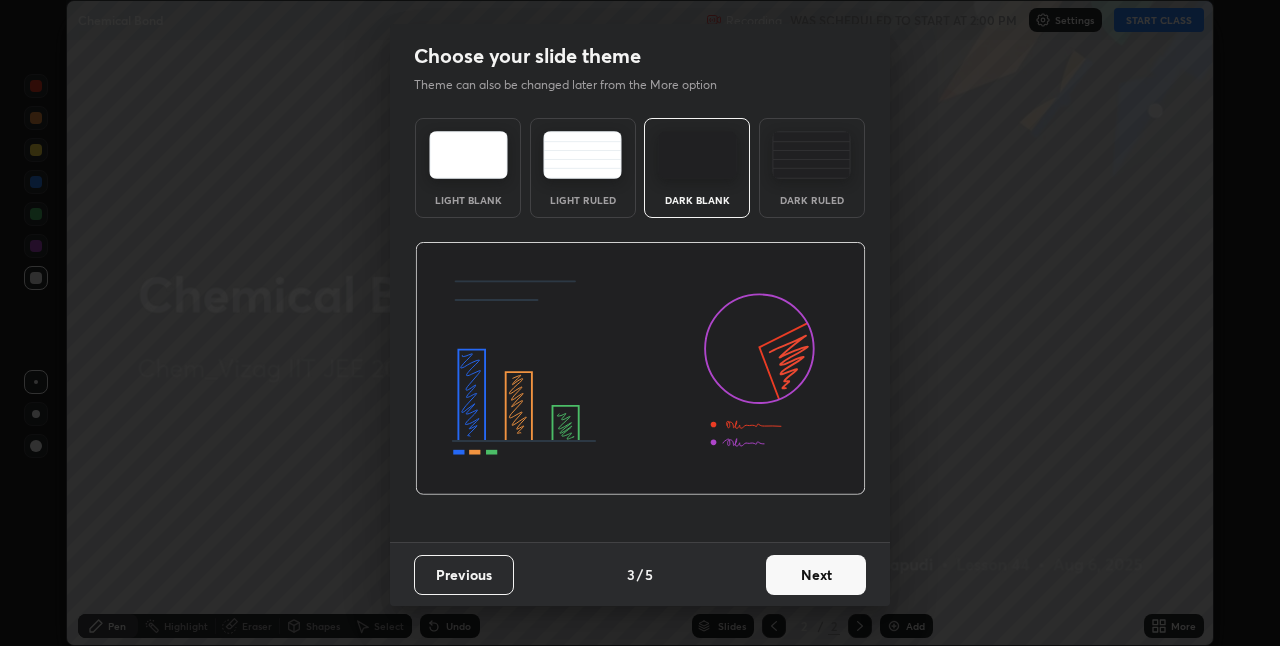 click on "Next" at bounding box center [816, 575] 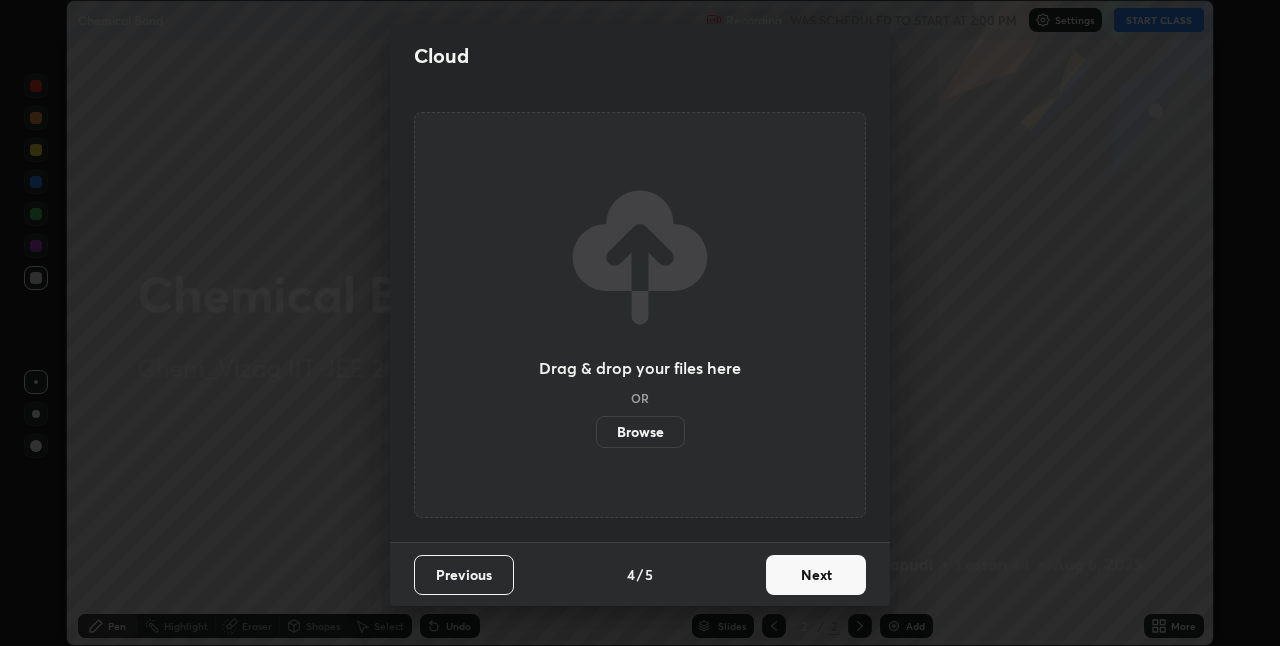 click on "Next" at bounding box center [816, 575] 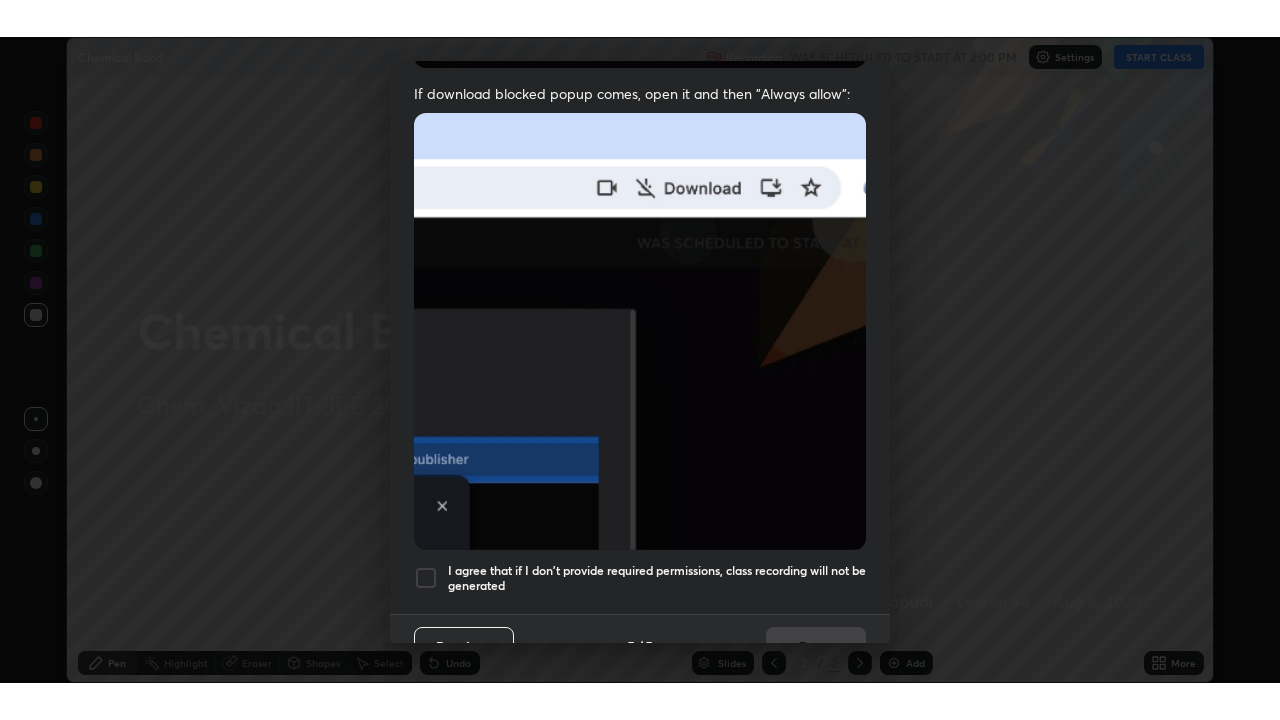 scroll, scrollTop: 418, scrollLeft: 0, axis: vertical 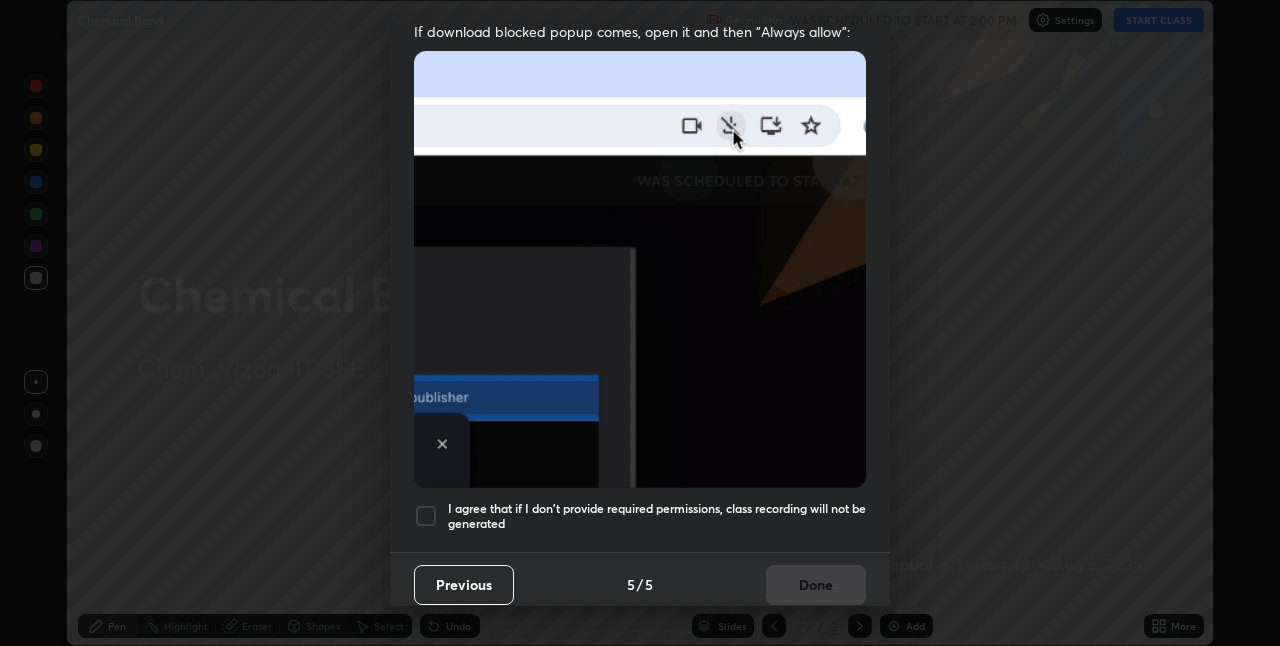 click at bounding box center (426, 516) 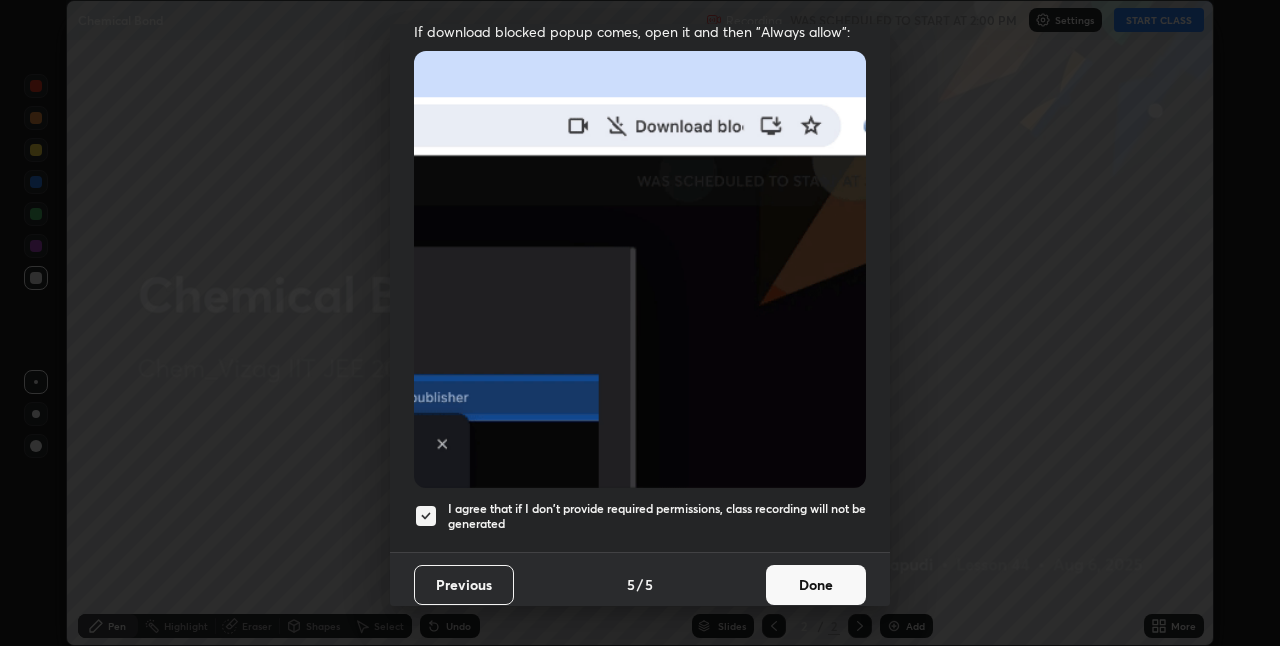 click on "Done" at bounding box center [816, 585] 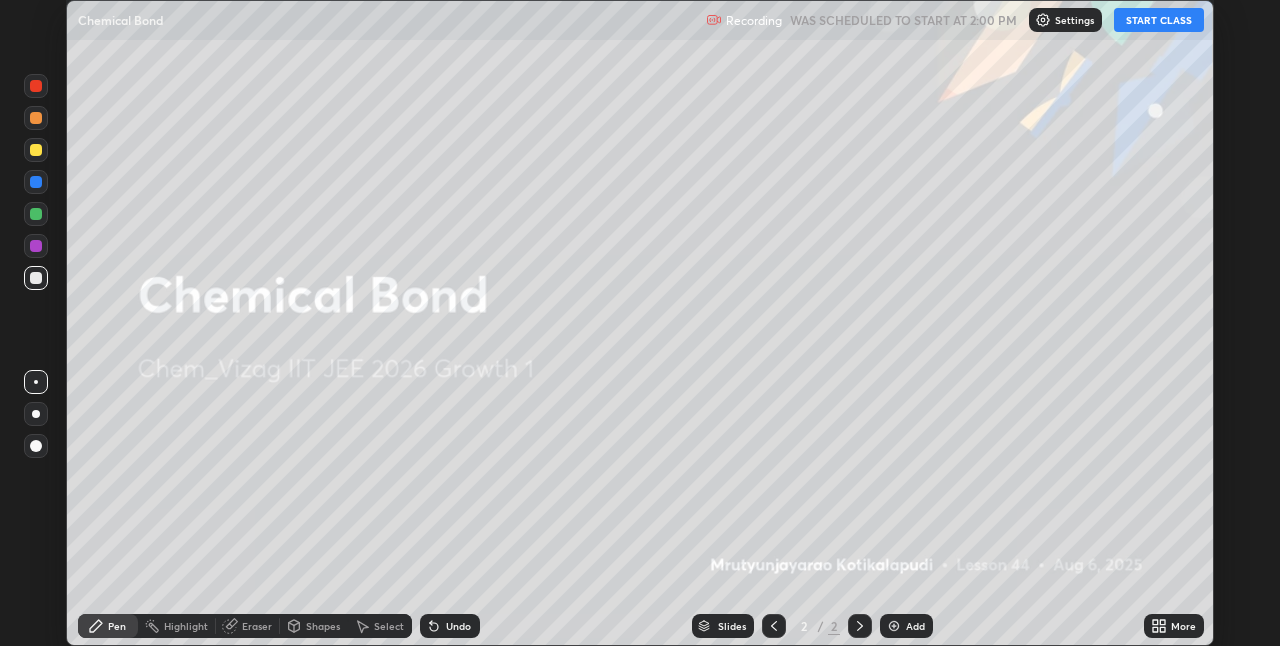 click on "Add" at bounding box center (915, 626) 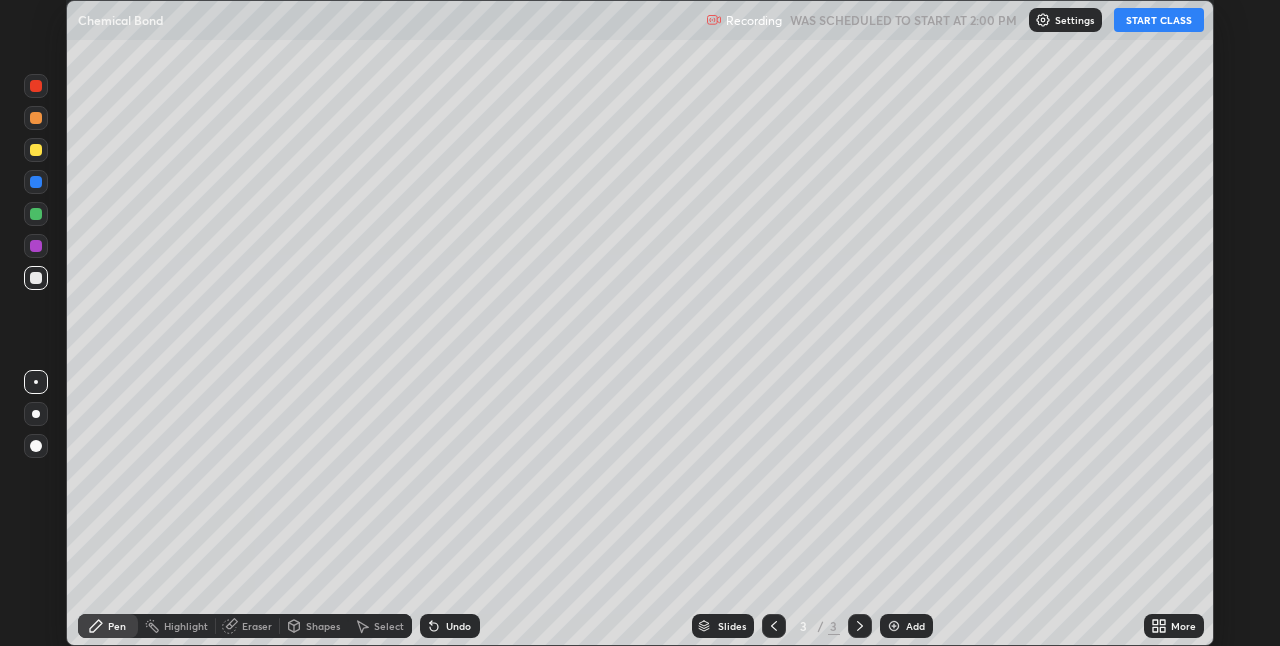 click 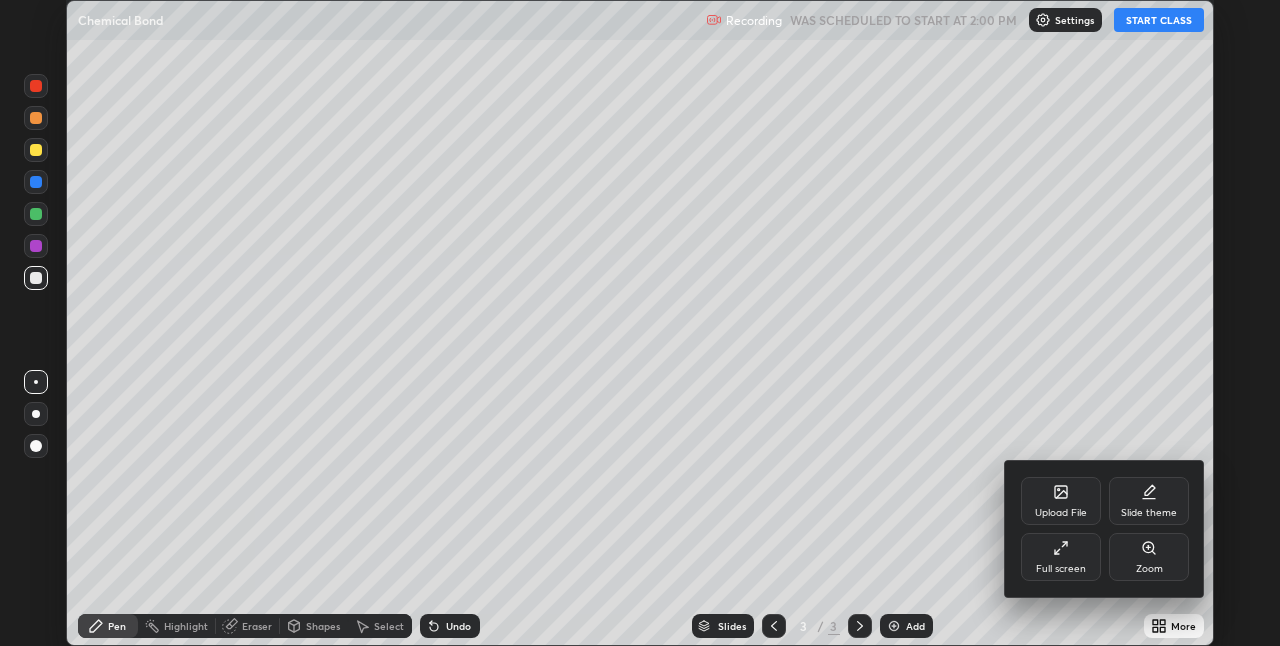 click 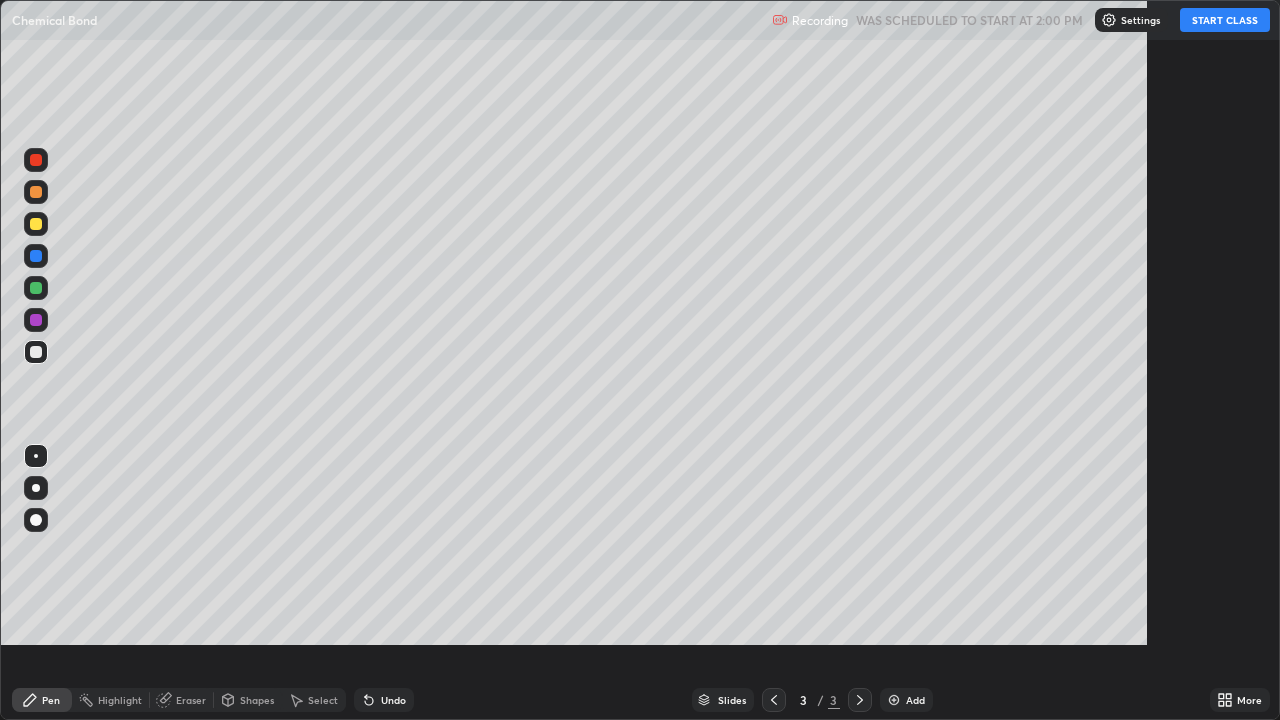 scroll, scrollTop: 99280, scrollLeft: 98720, axis: both 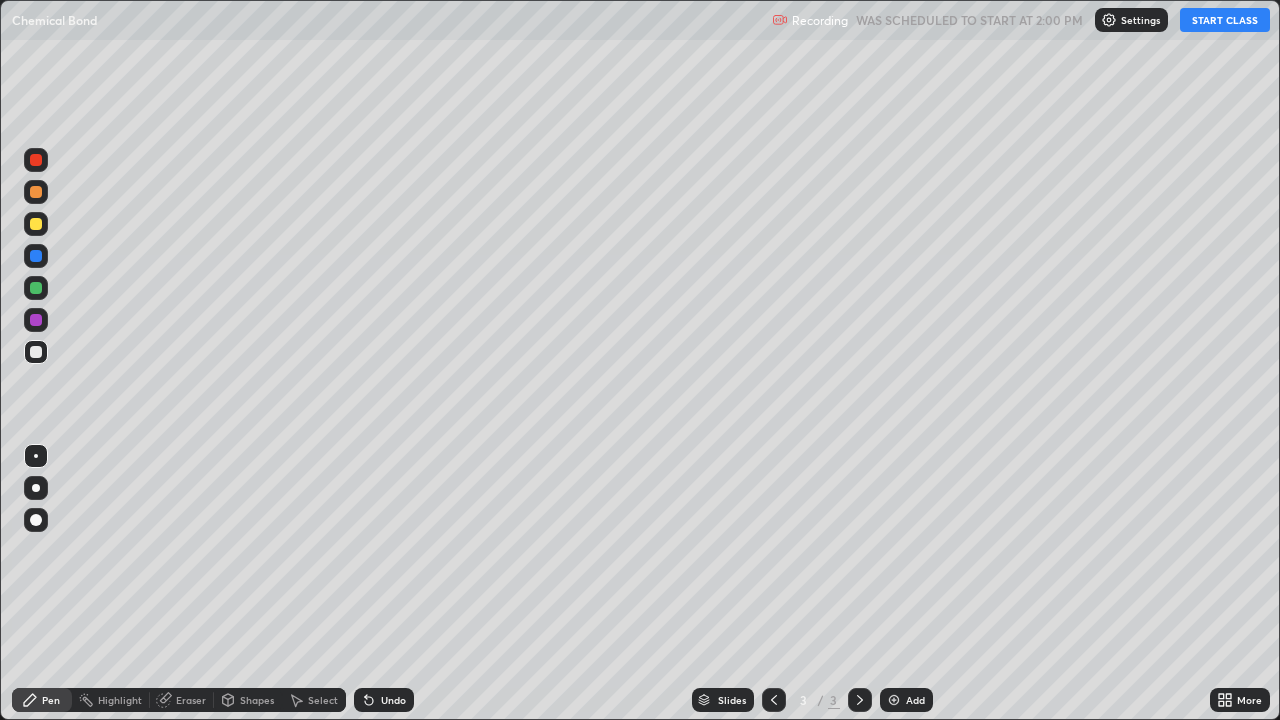 click on "START CLASS" at bounding box center [1225, 20] 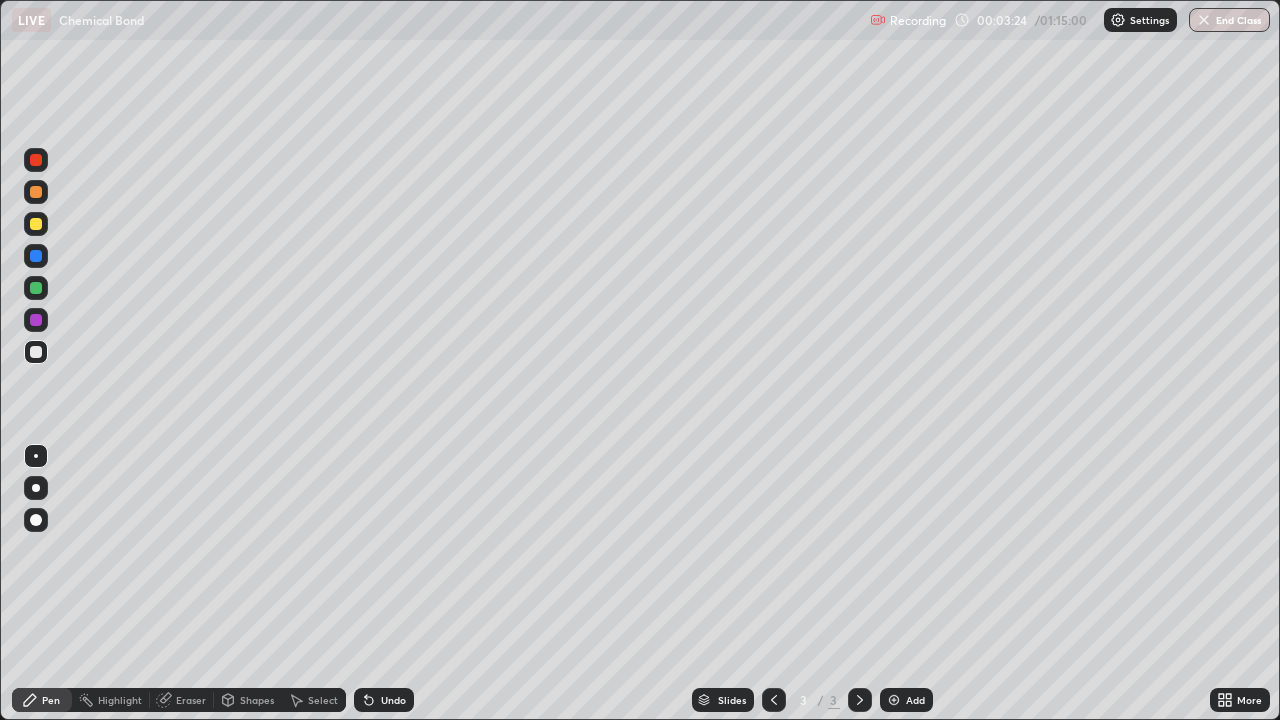 click on "Eraser" at bounding box center (191, 700) 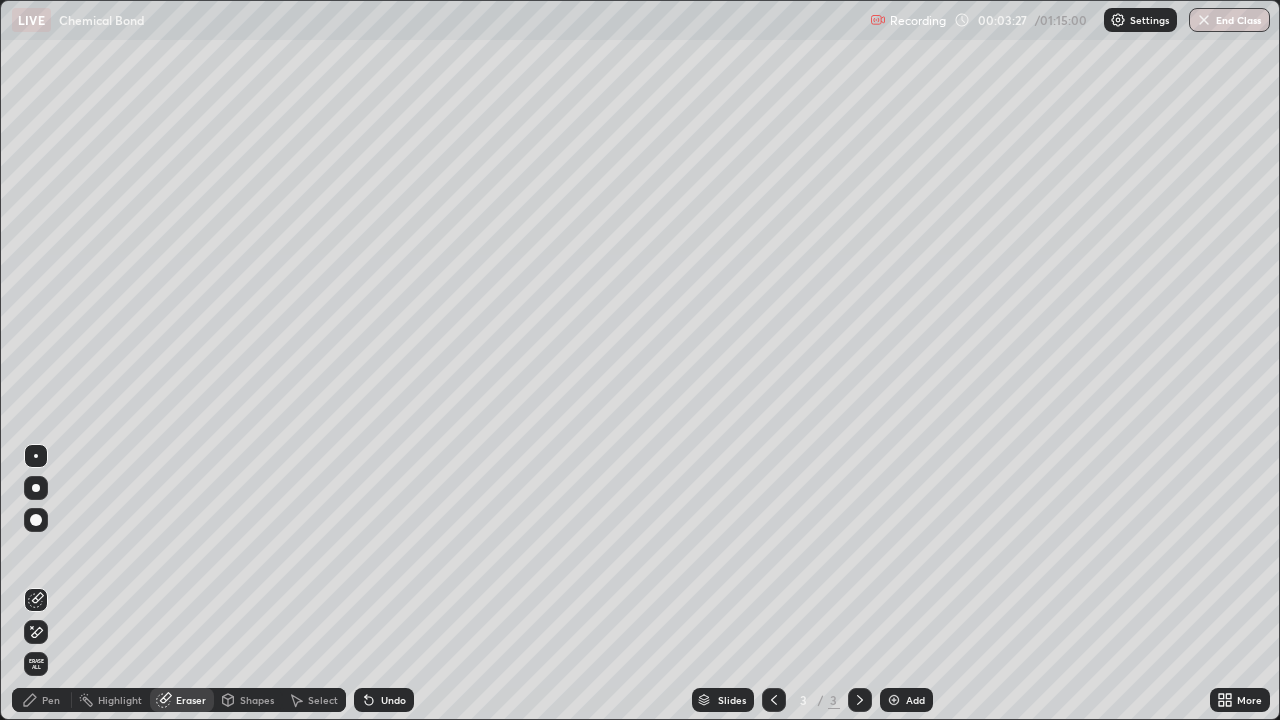 click on "Pen" at bounding box center (51, 700) 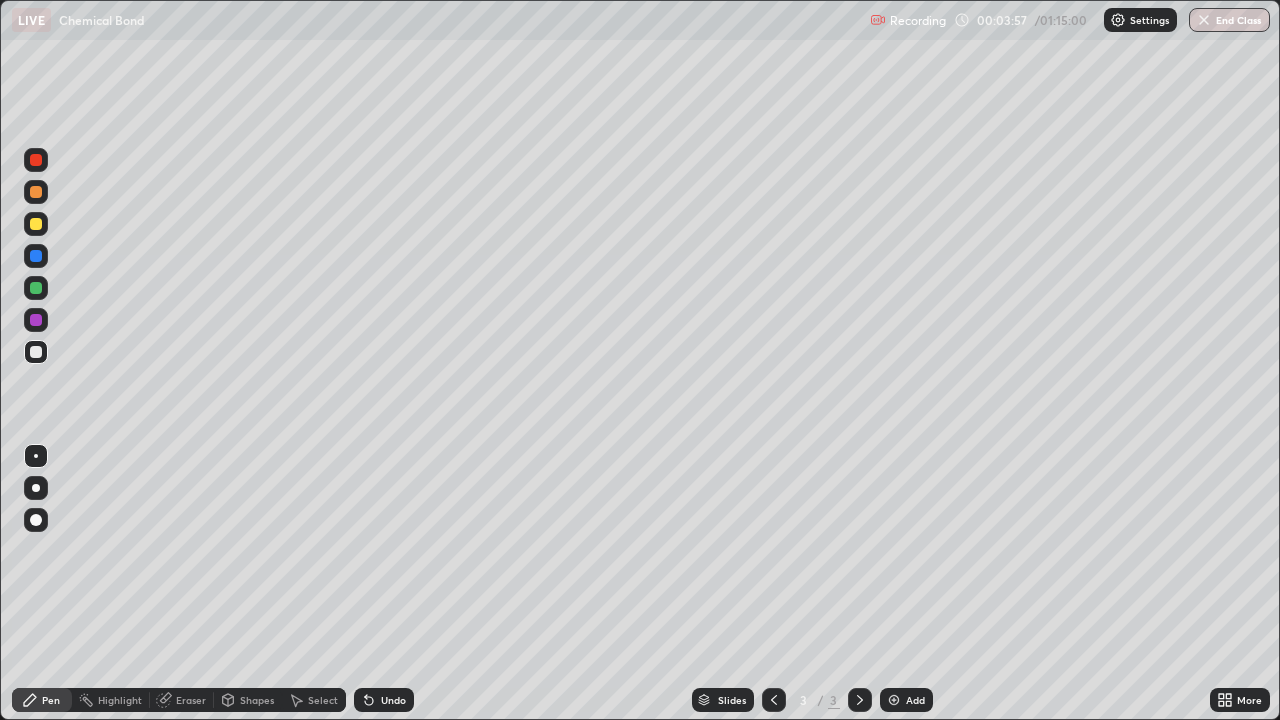 click on "Eraser" at bounding box center [191, 700] 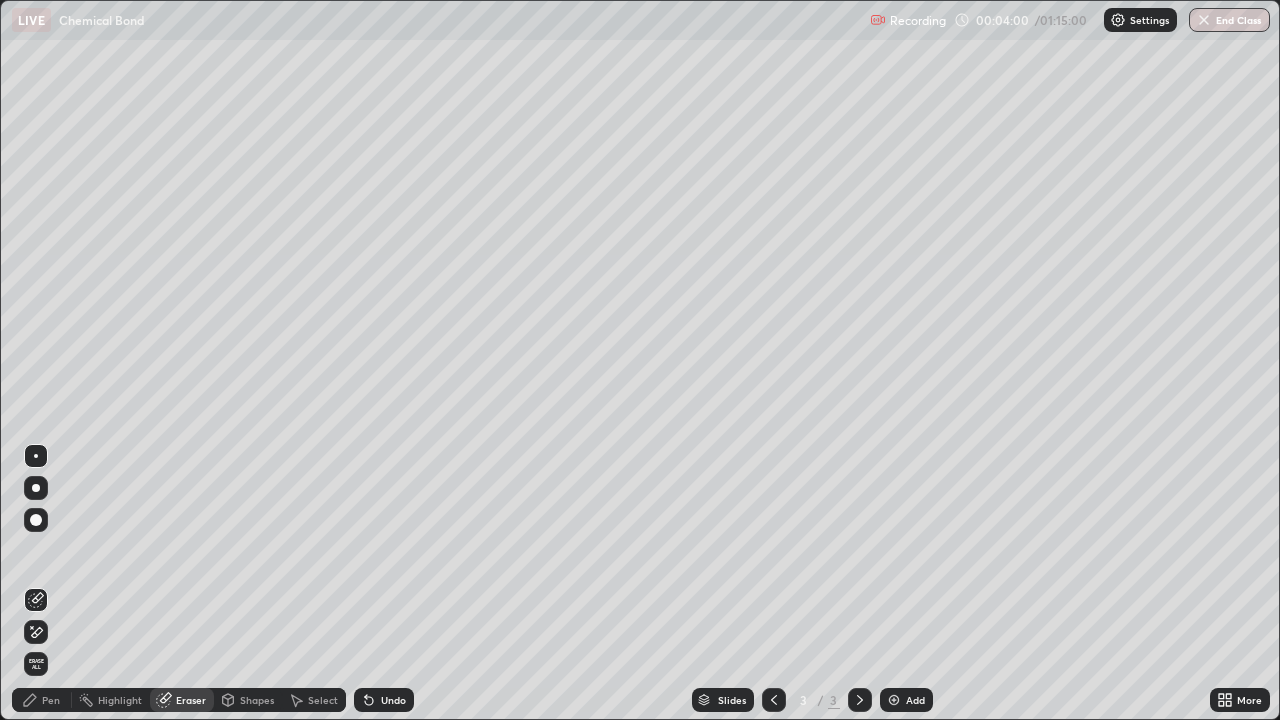click on "Pen" at bounding box center [51, 700] 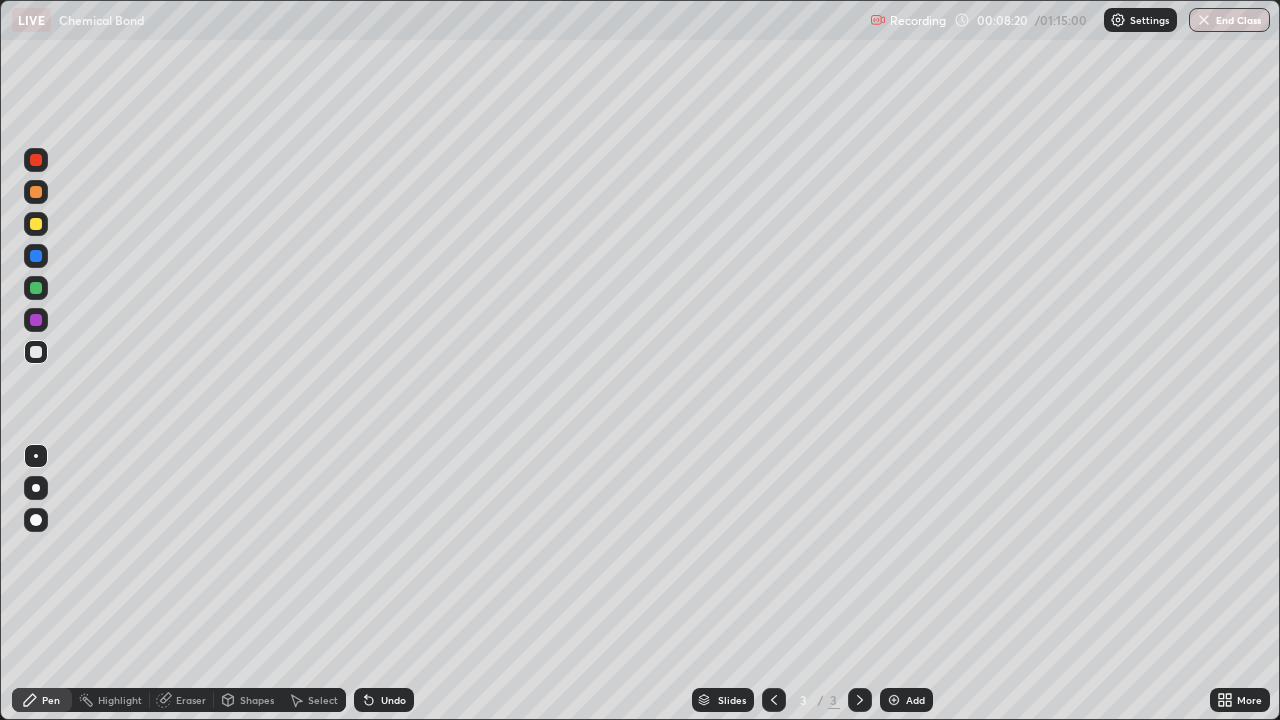 click on "Add" at bounding box center [915, 700] 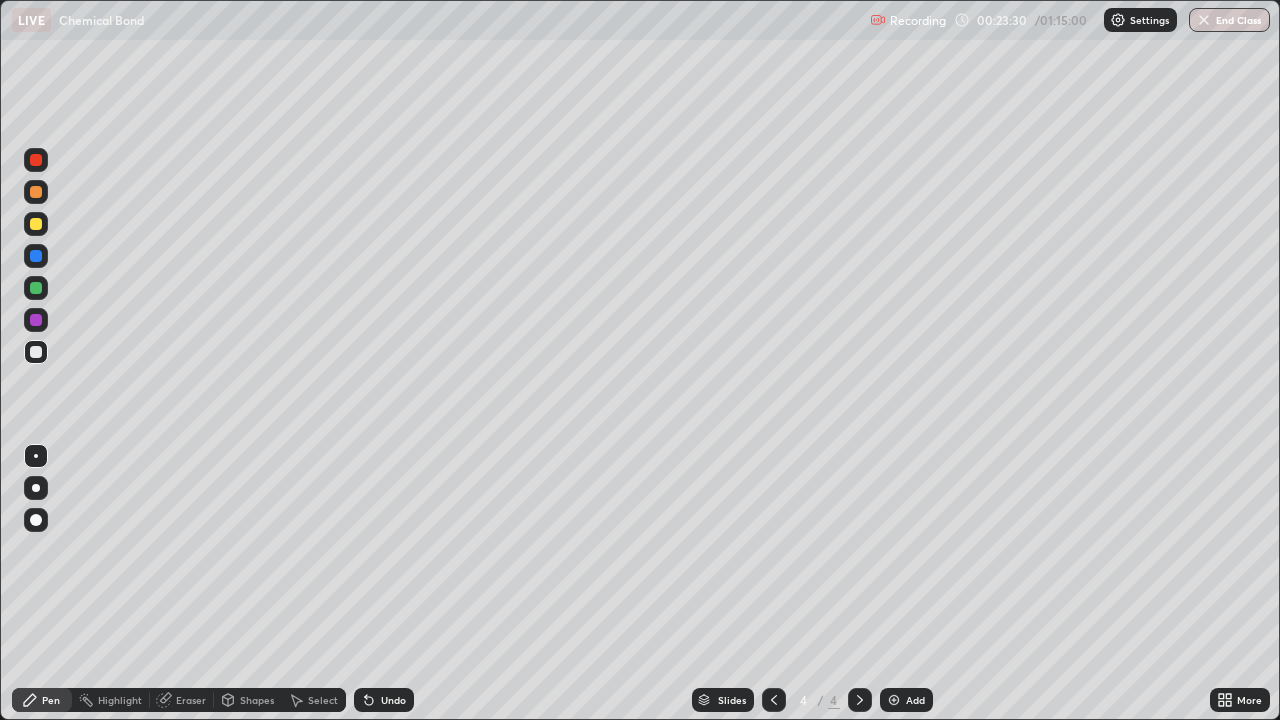 click on "Add" at bounding box center [906, 700] 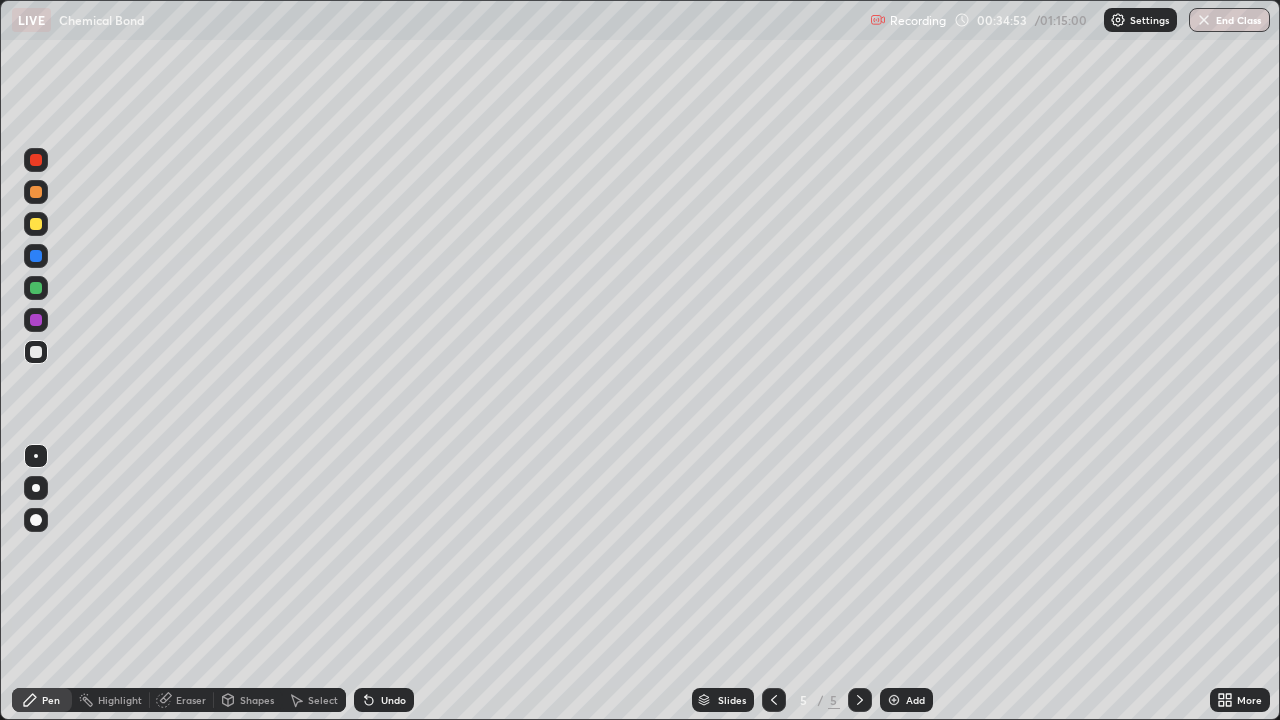 click on "Add" at bounding box center (915, 700) 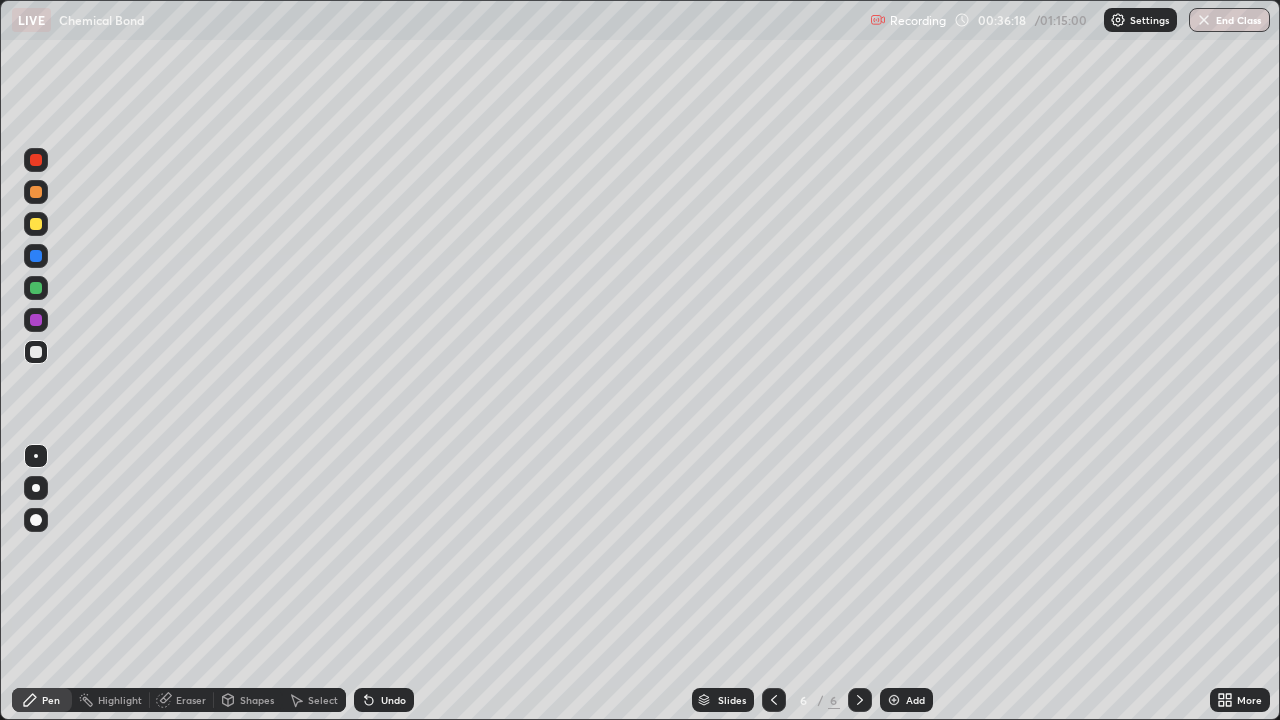 click at bounding box center [36, 320] 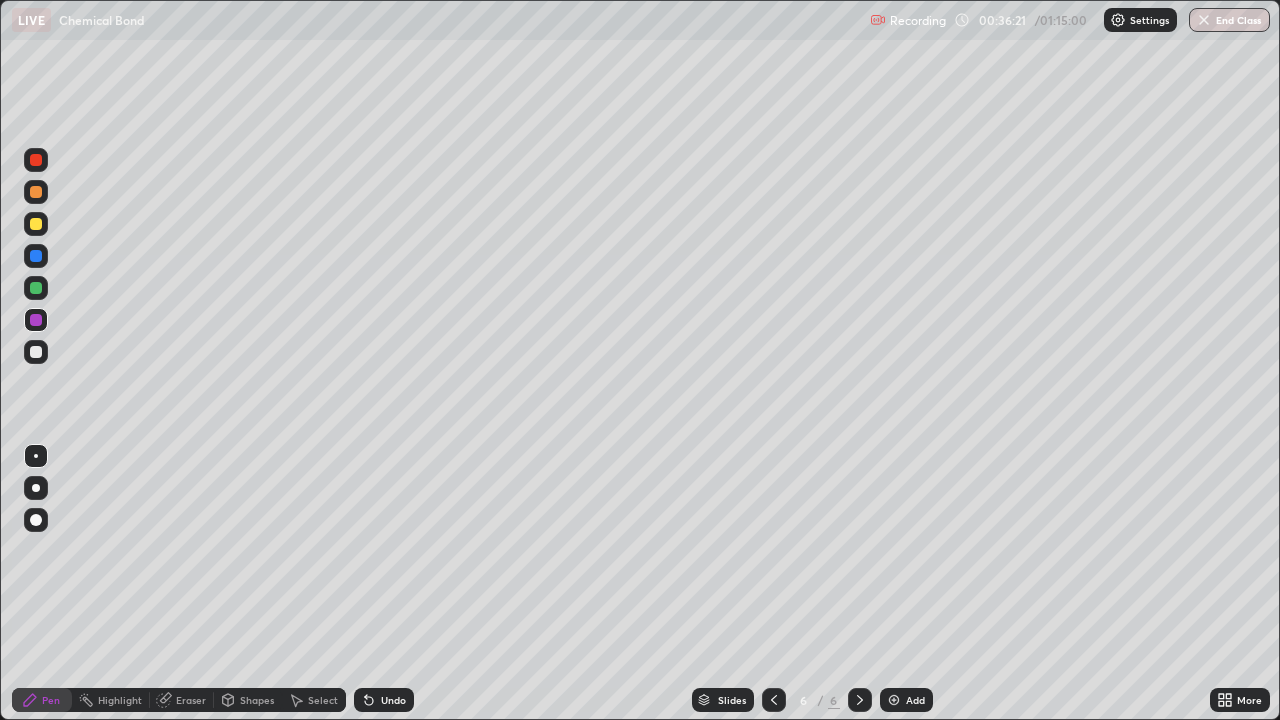 click at bounding box center (36, 352) 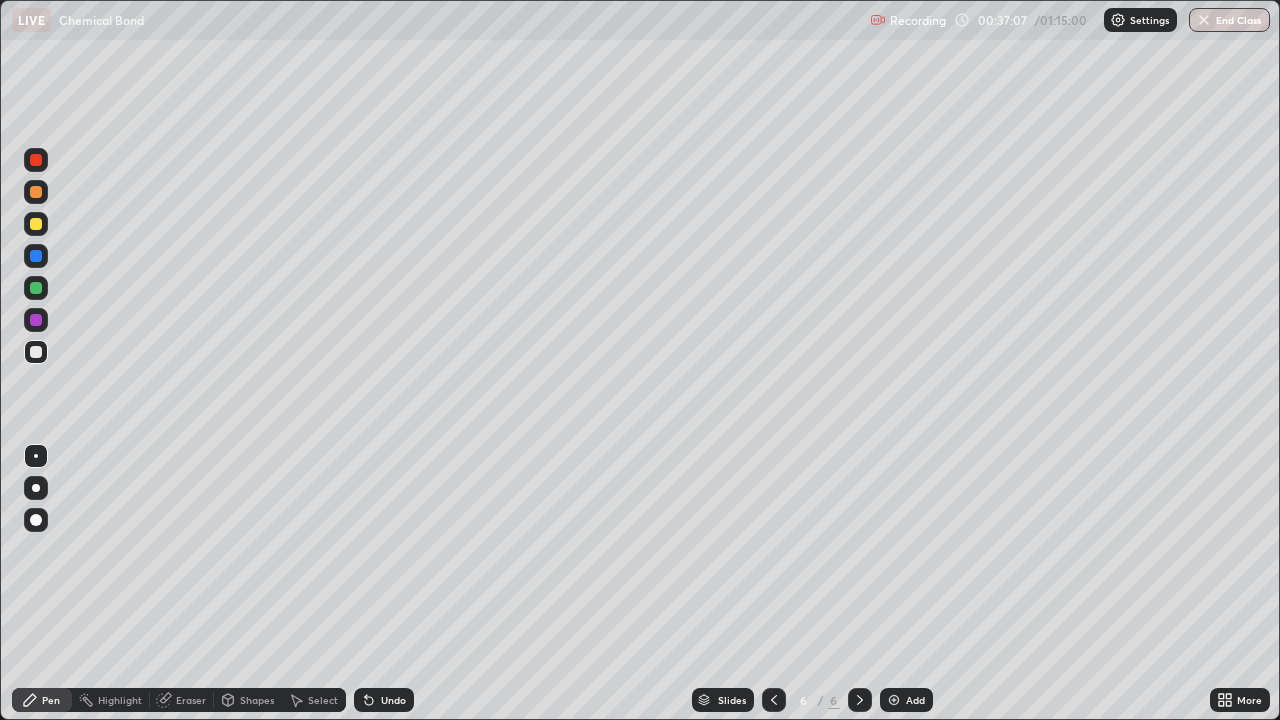 click at bounding box center (36, 352) 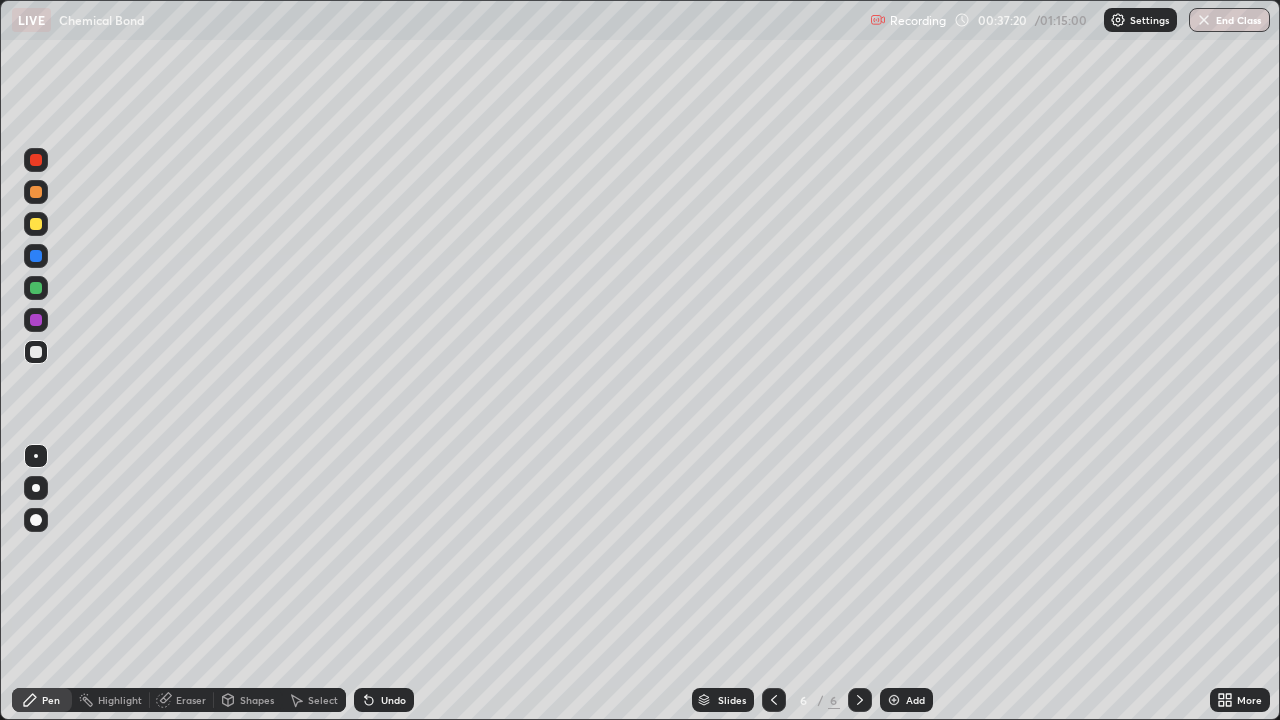 click at bounding box center [36, 320] 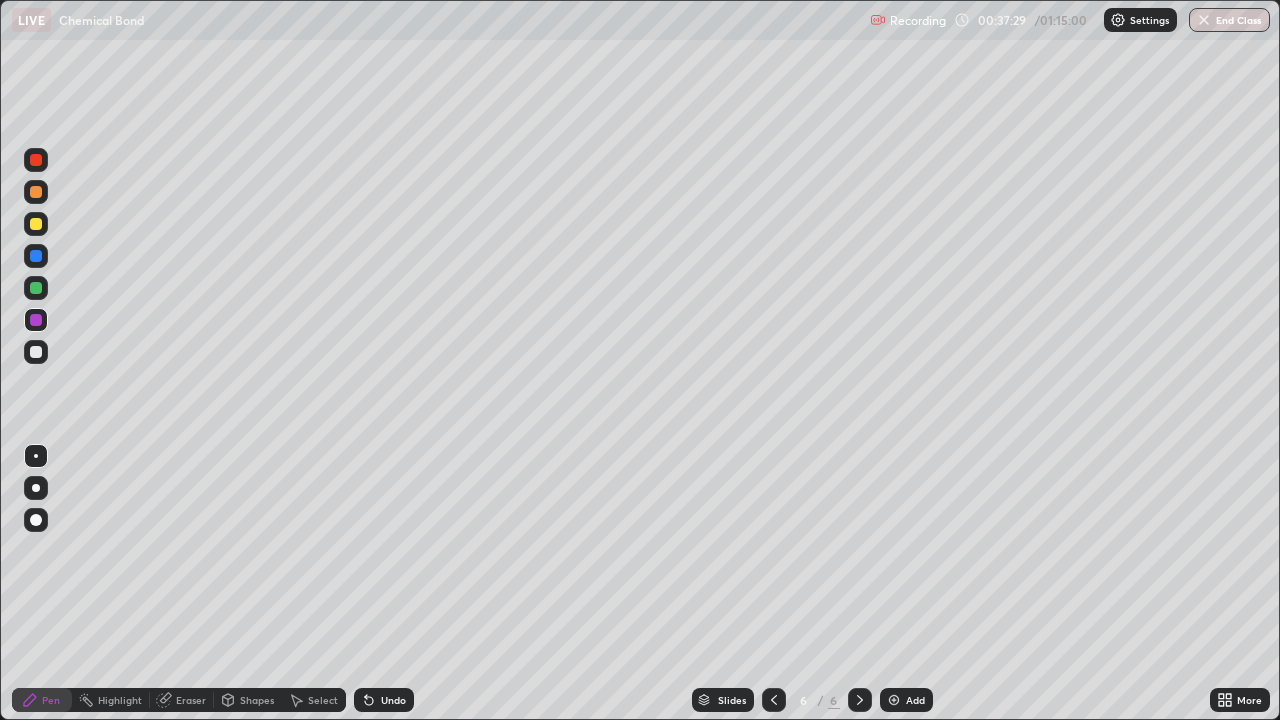 click at bounding box center [36, 288] 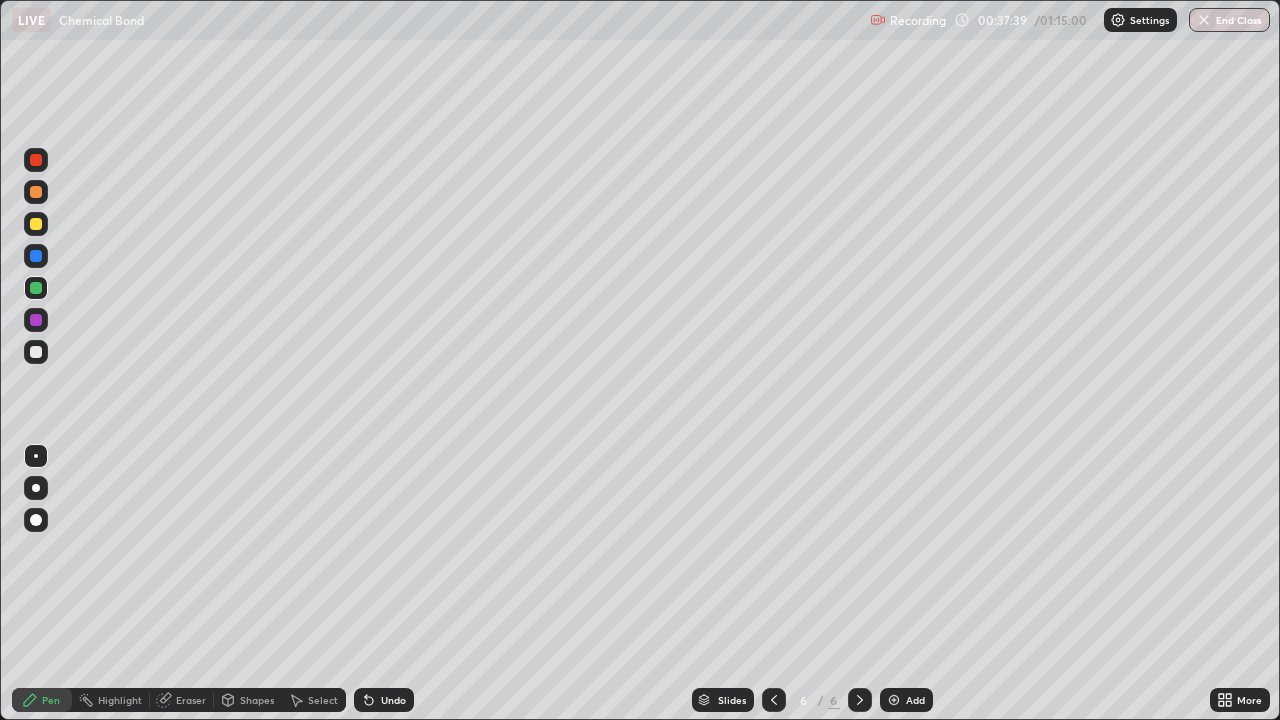 click at bounding box center [36, 352] 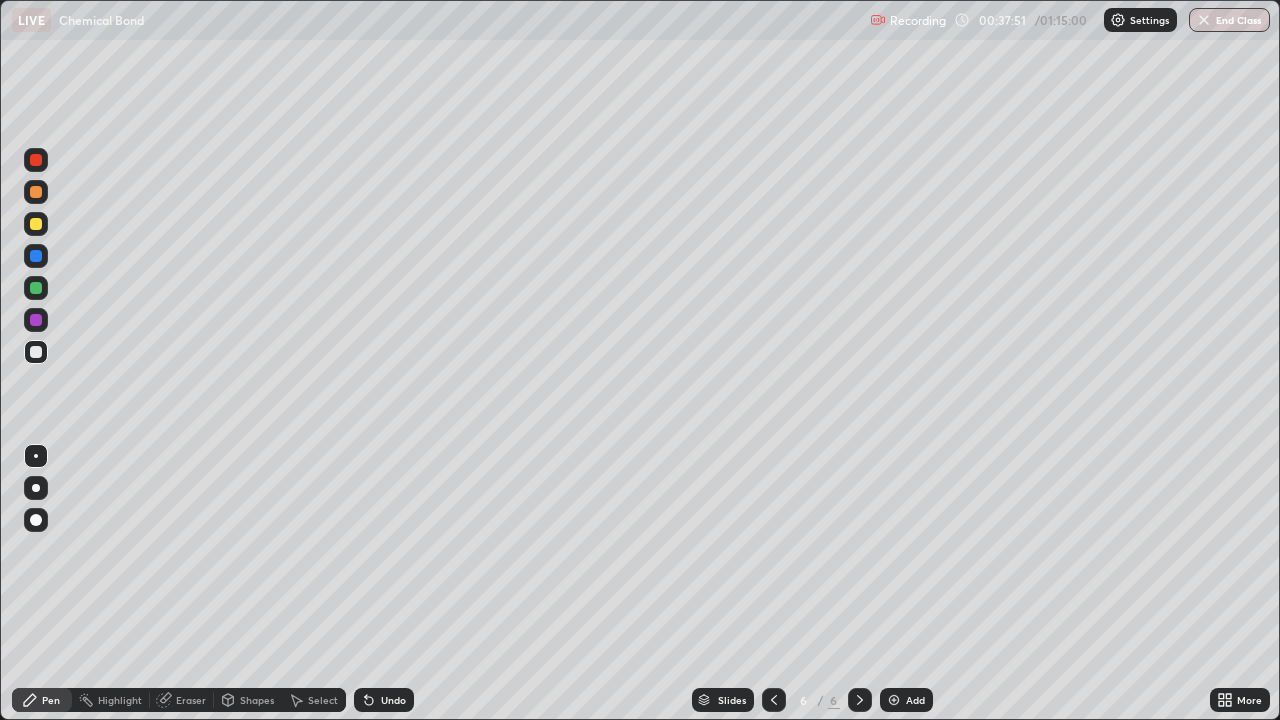 click at bounding box center (36, 256) 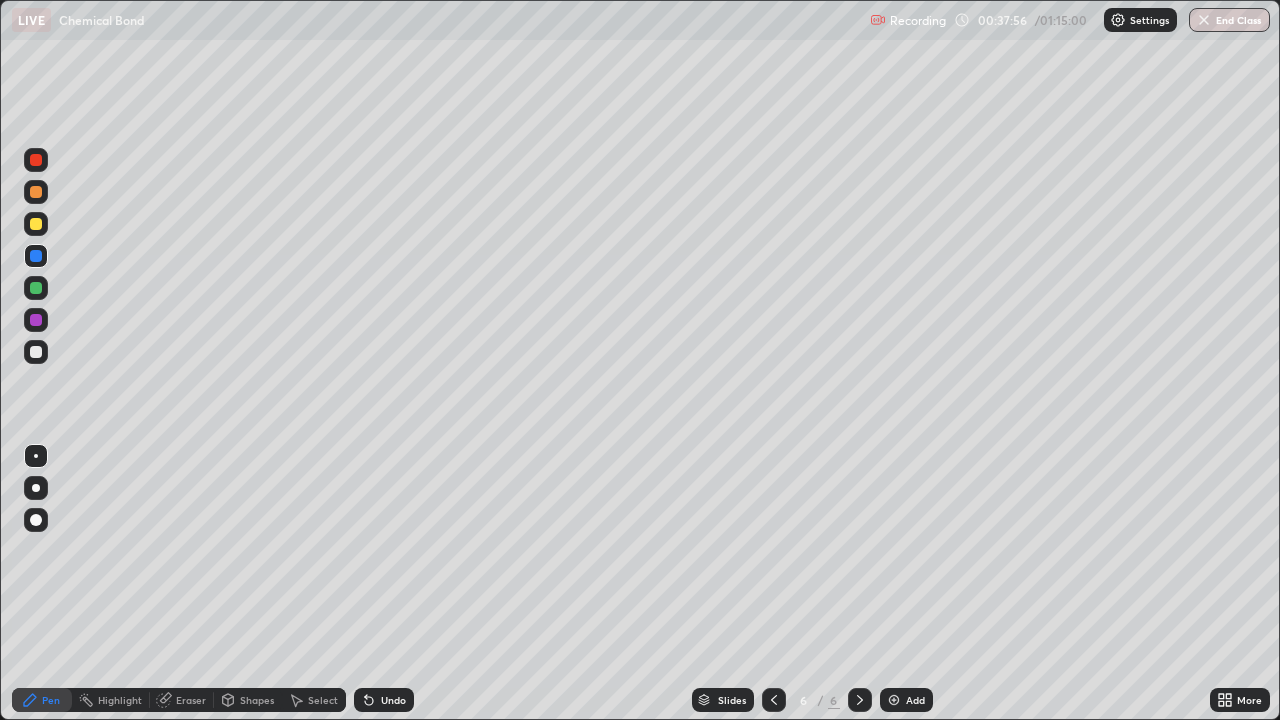 click at bounding box center [36, 224] 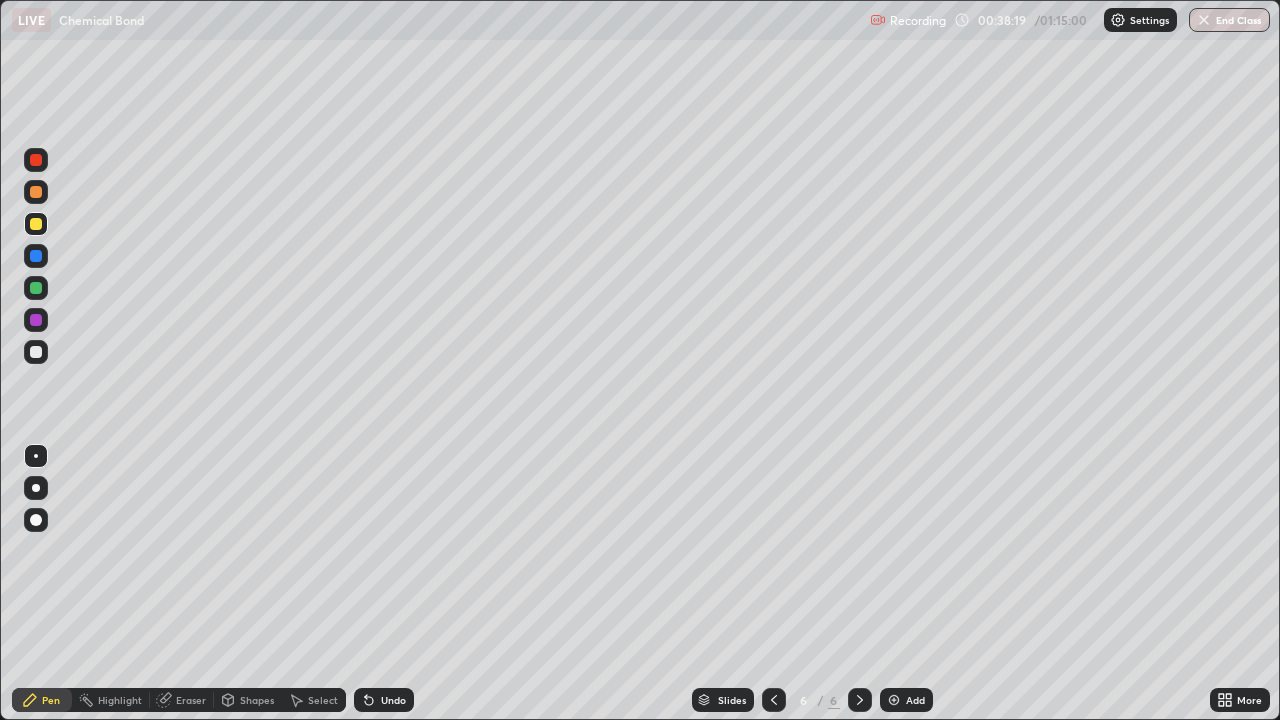 click at bounding box center [36, 352] 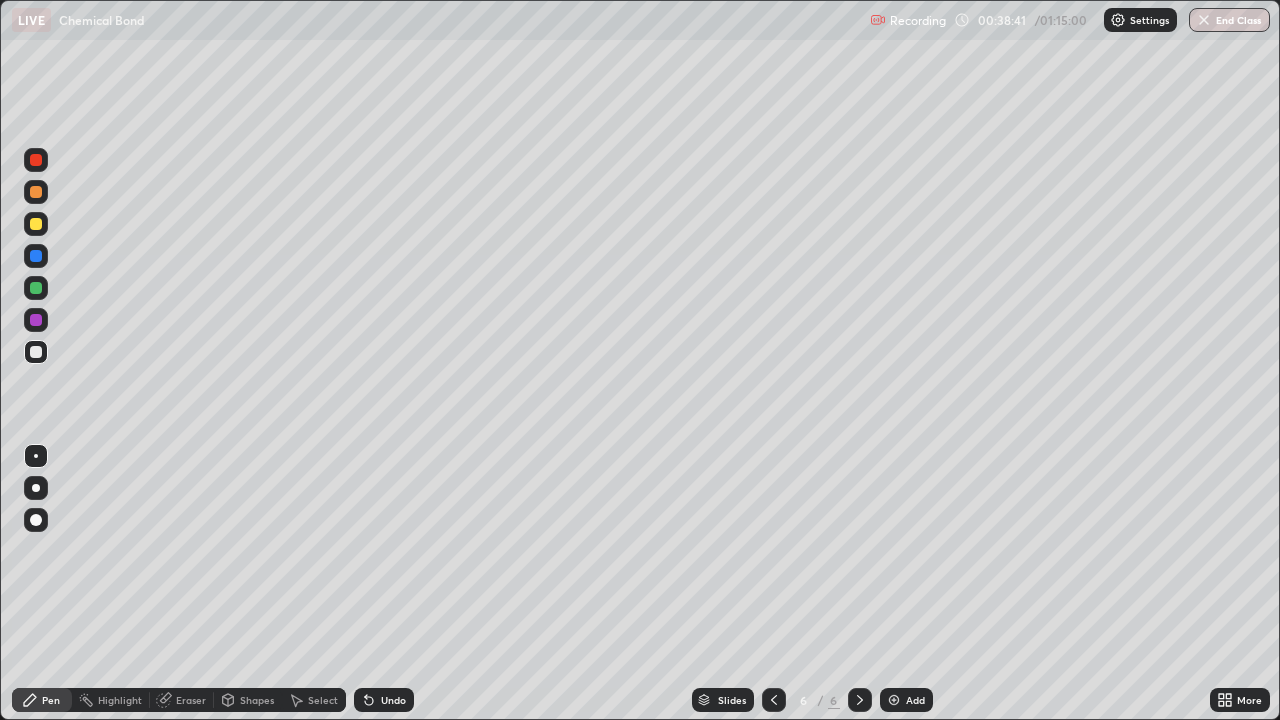 click at bounding box center (36, 352) 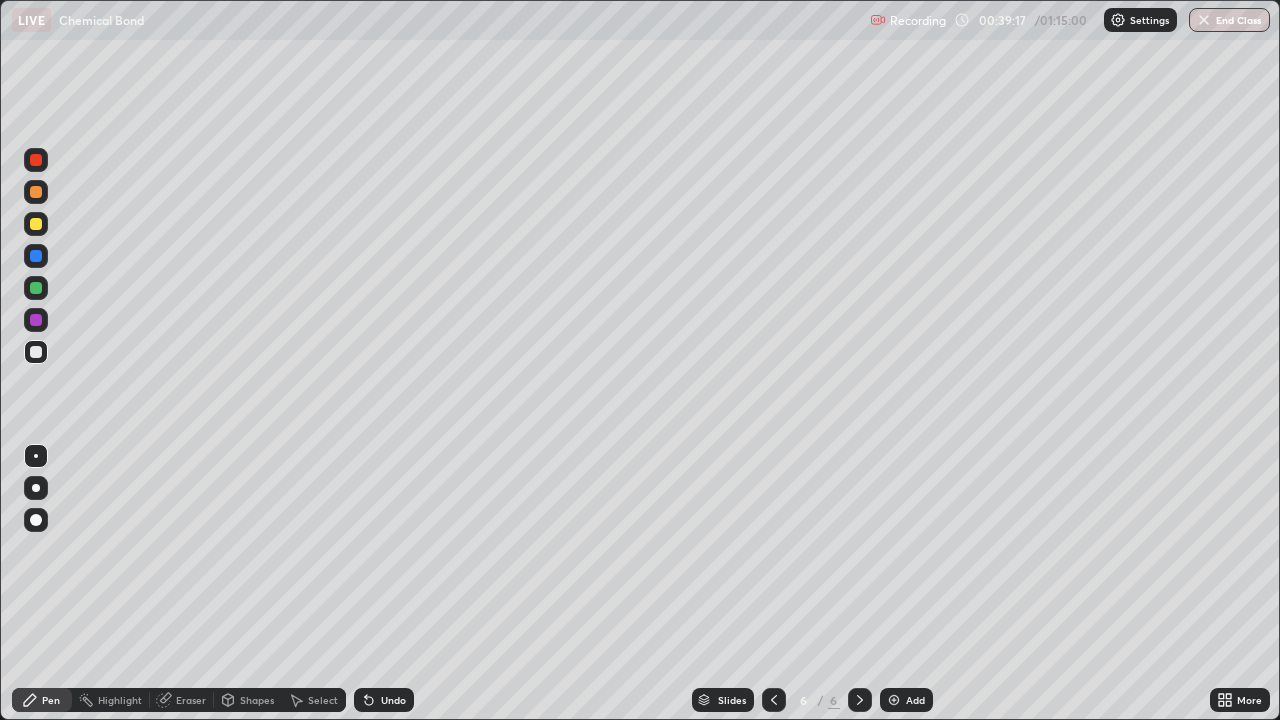 click at bounding box center (36, 352) 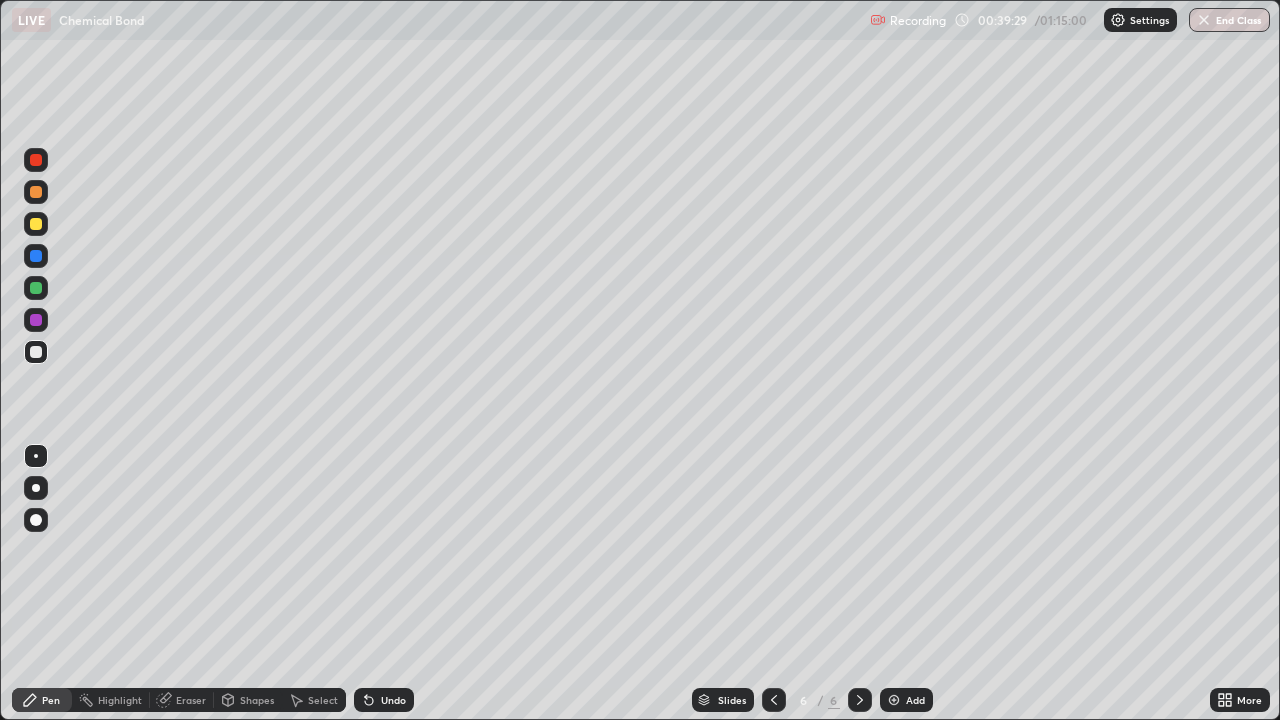 click at bounding box center [36, 320] 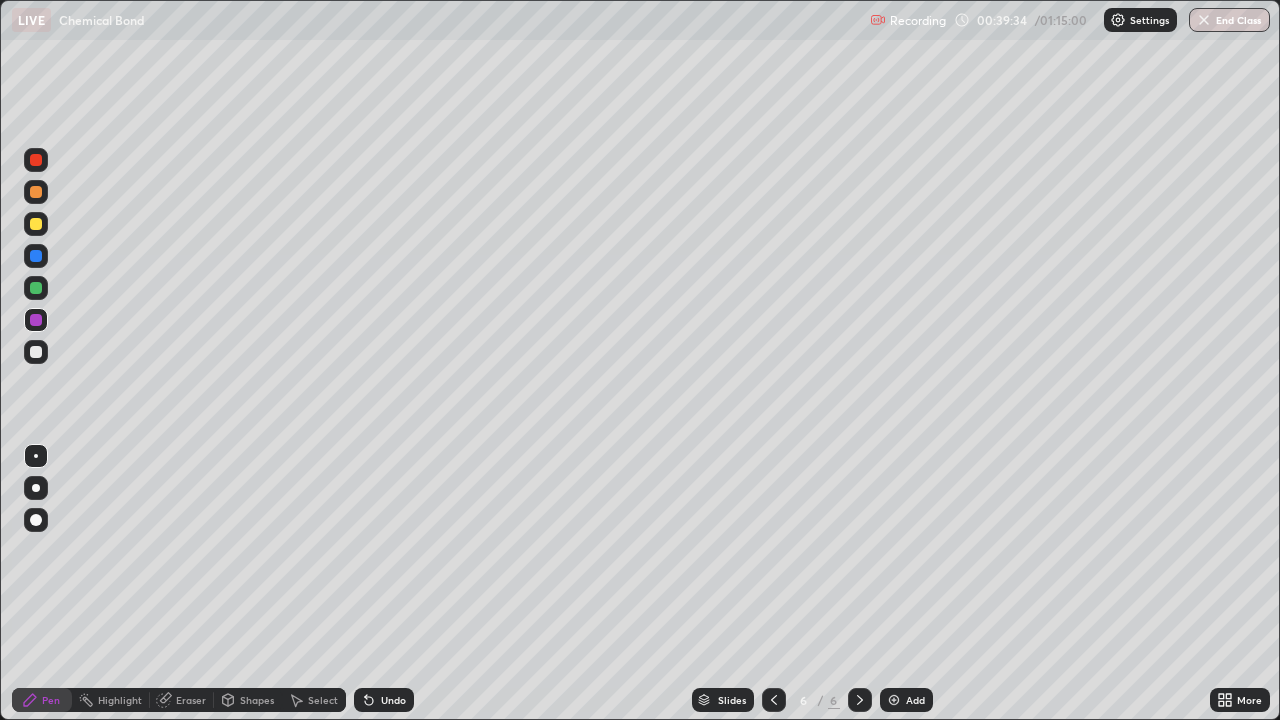 click at bounding box center (36, 256) 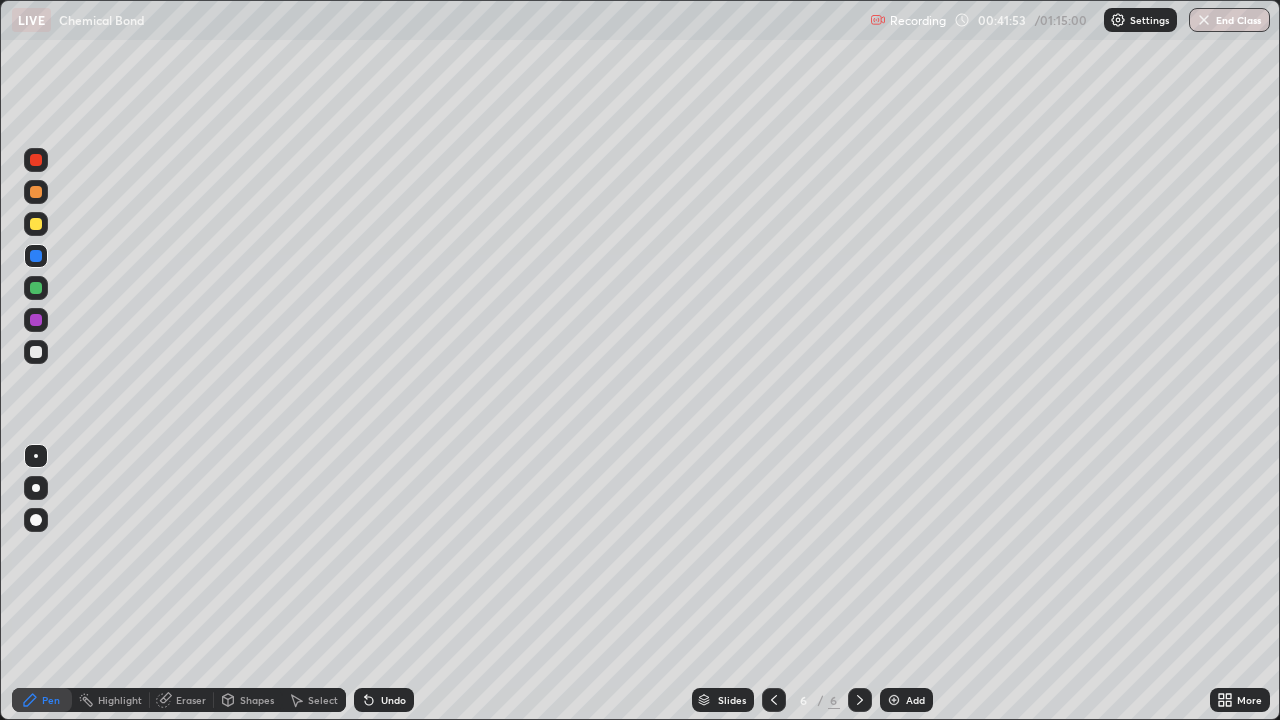 click at bounding box center (36, 352) 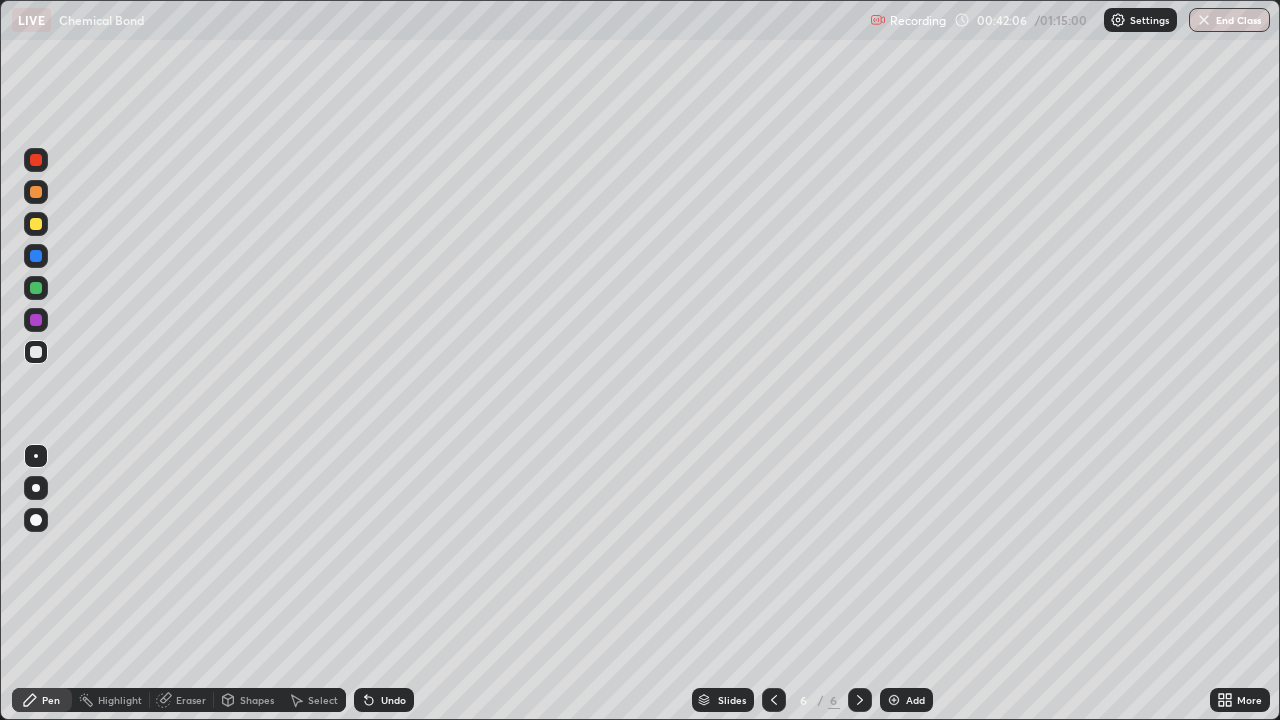 click at bounding box center (36, 320) 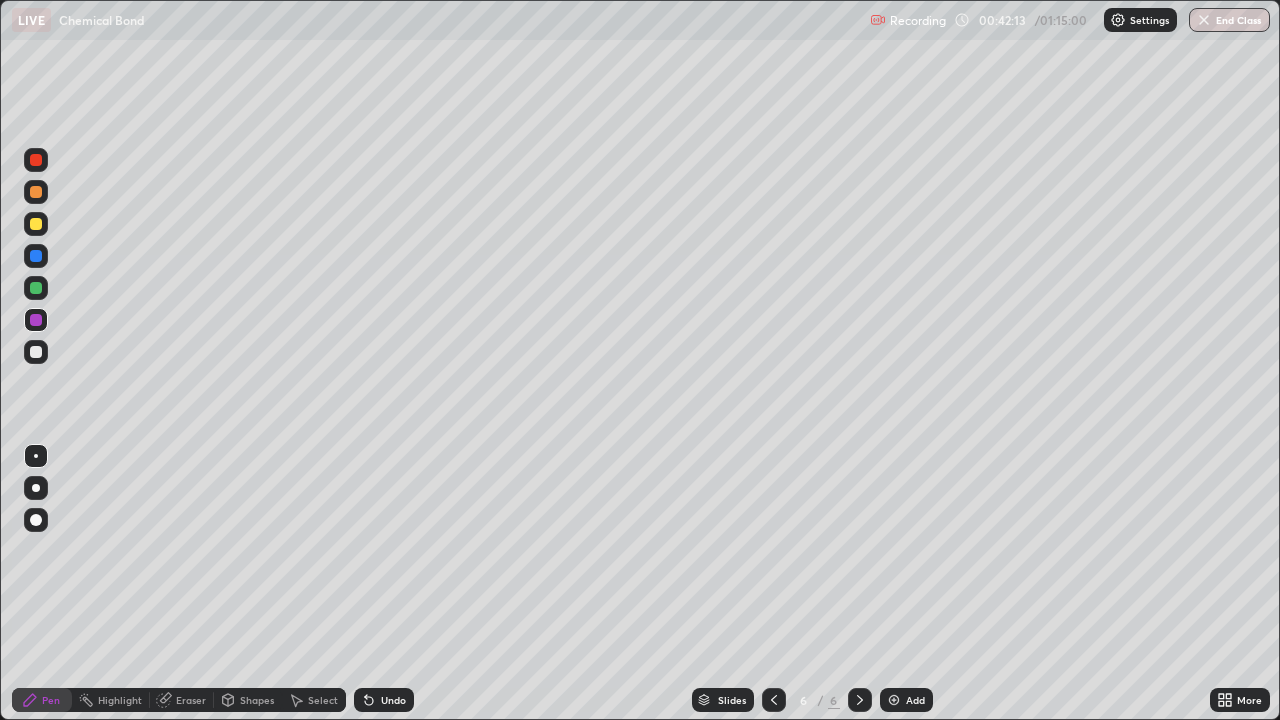 click at bounding box center [36, 224] 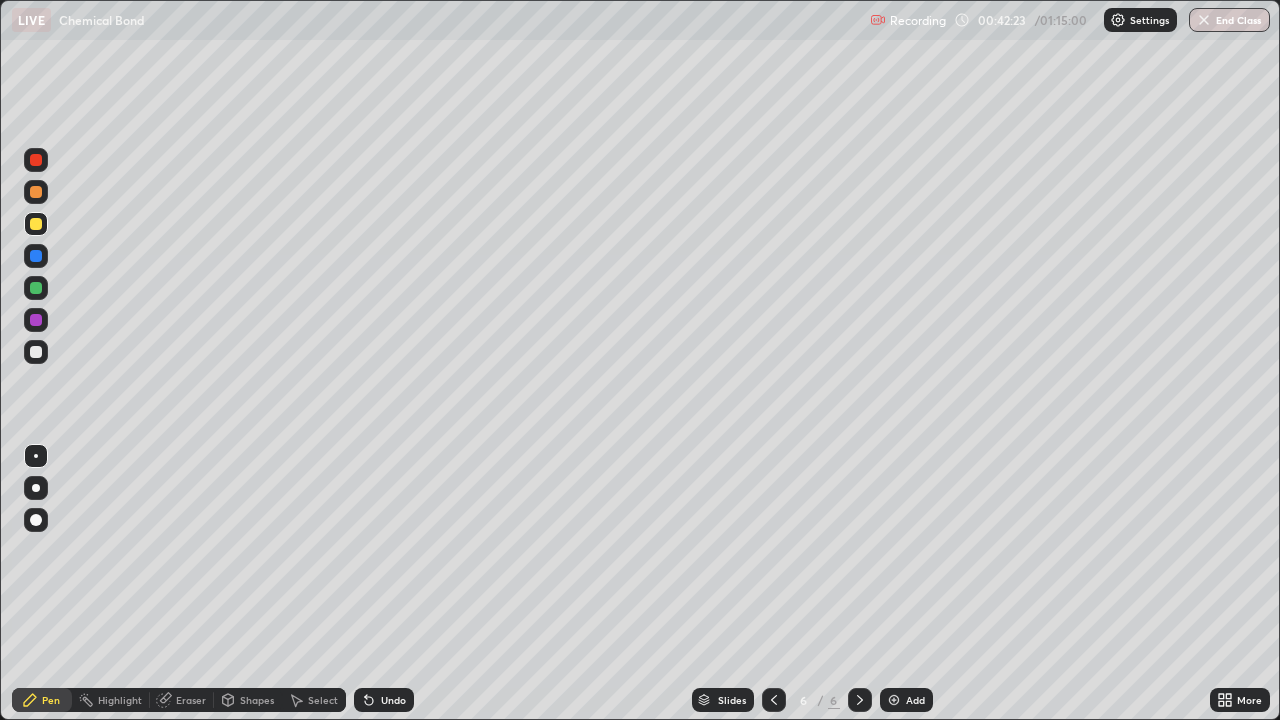 click at bounding box center [36, 352] 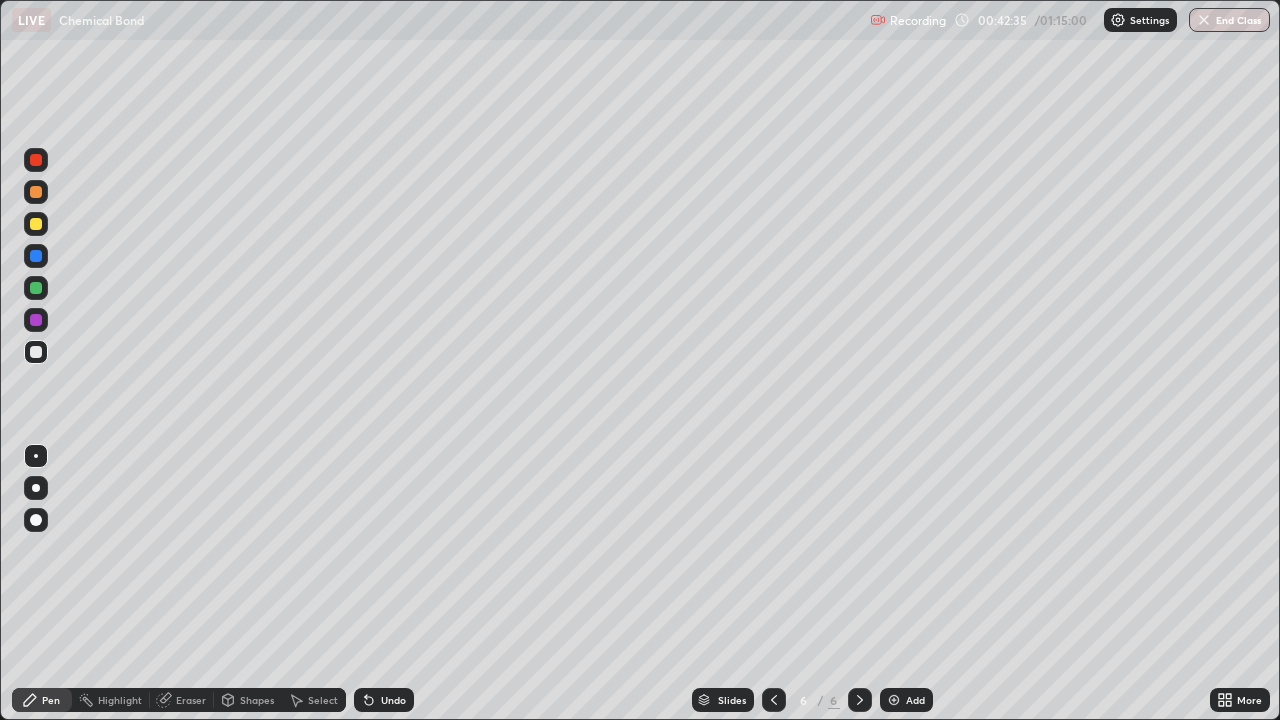 click at bounding box center (36, 288) 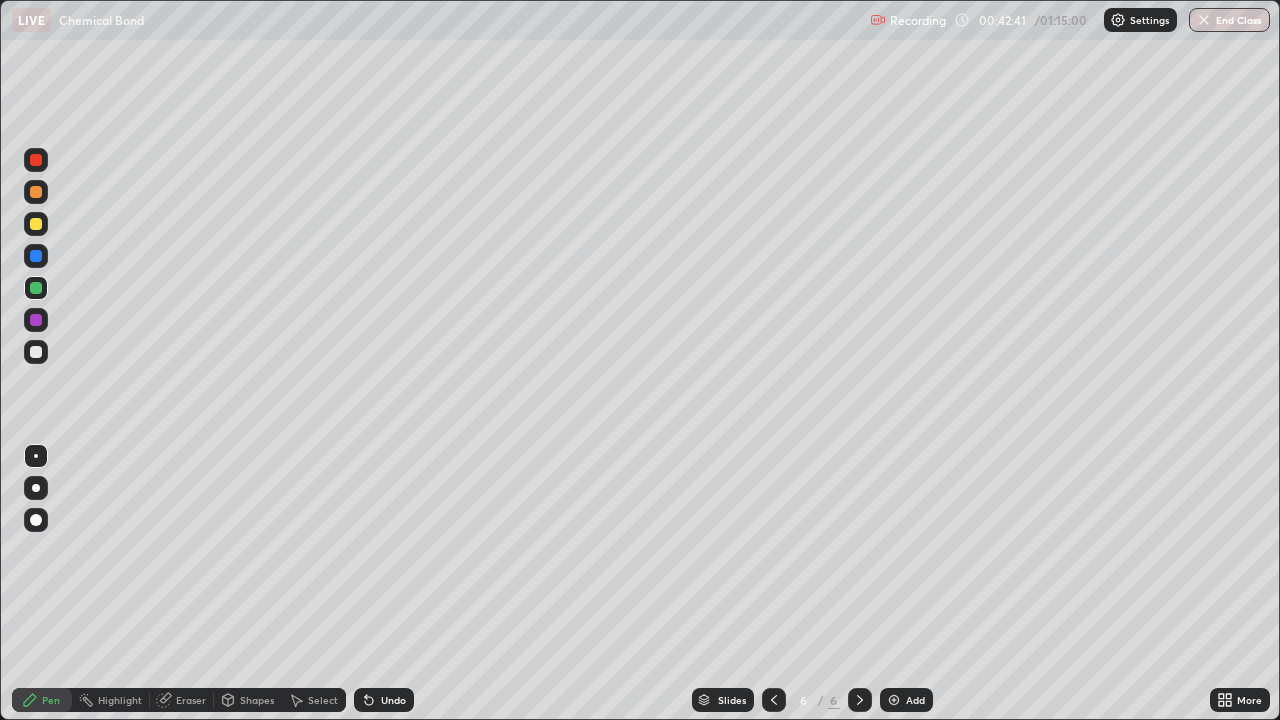 click at bounding box center [36, 160] 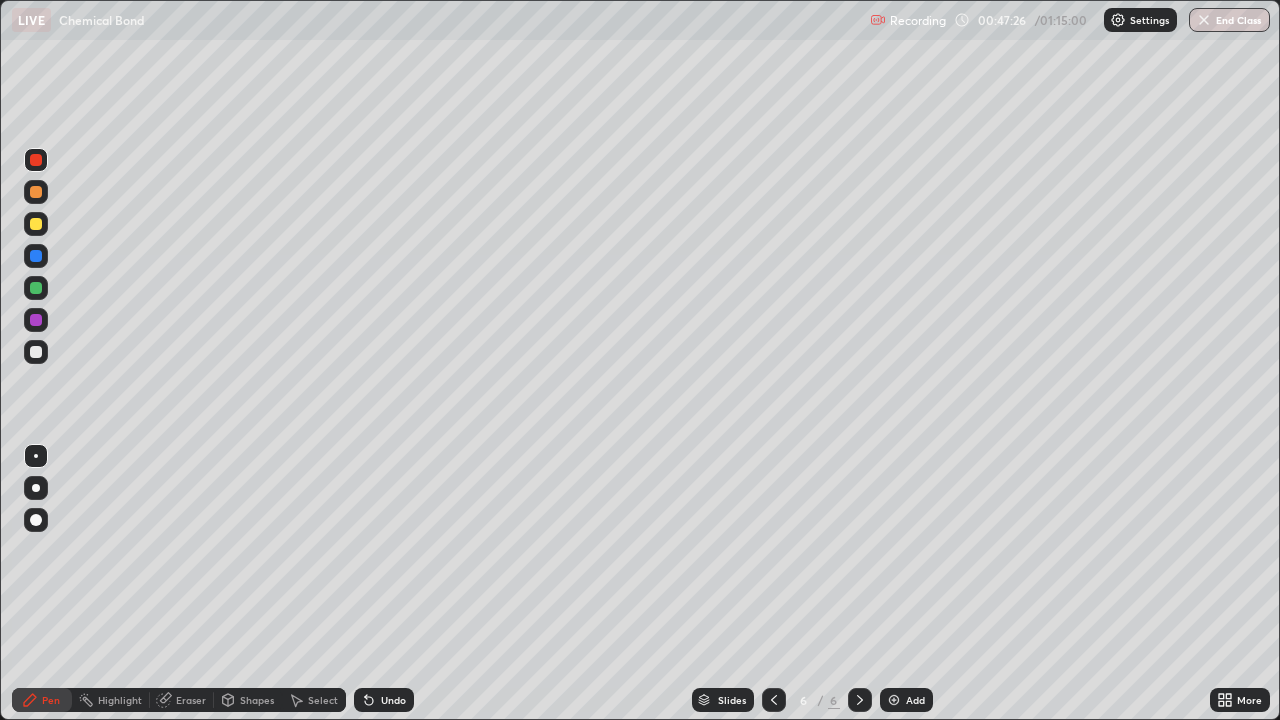 click on "Add" at bounding box center (915, 700) 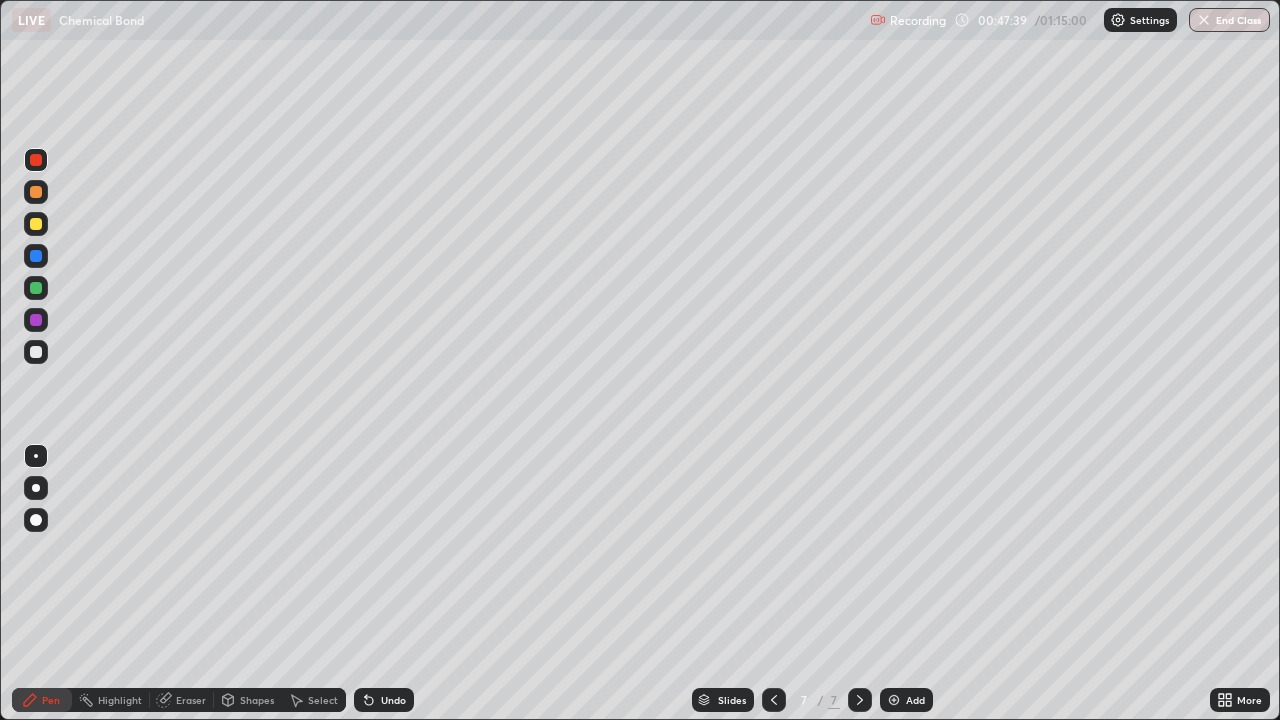 click at bounding box center (36, 352) 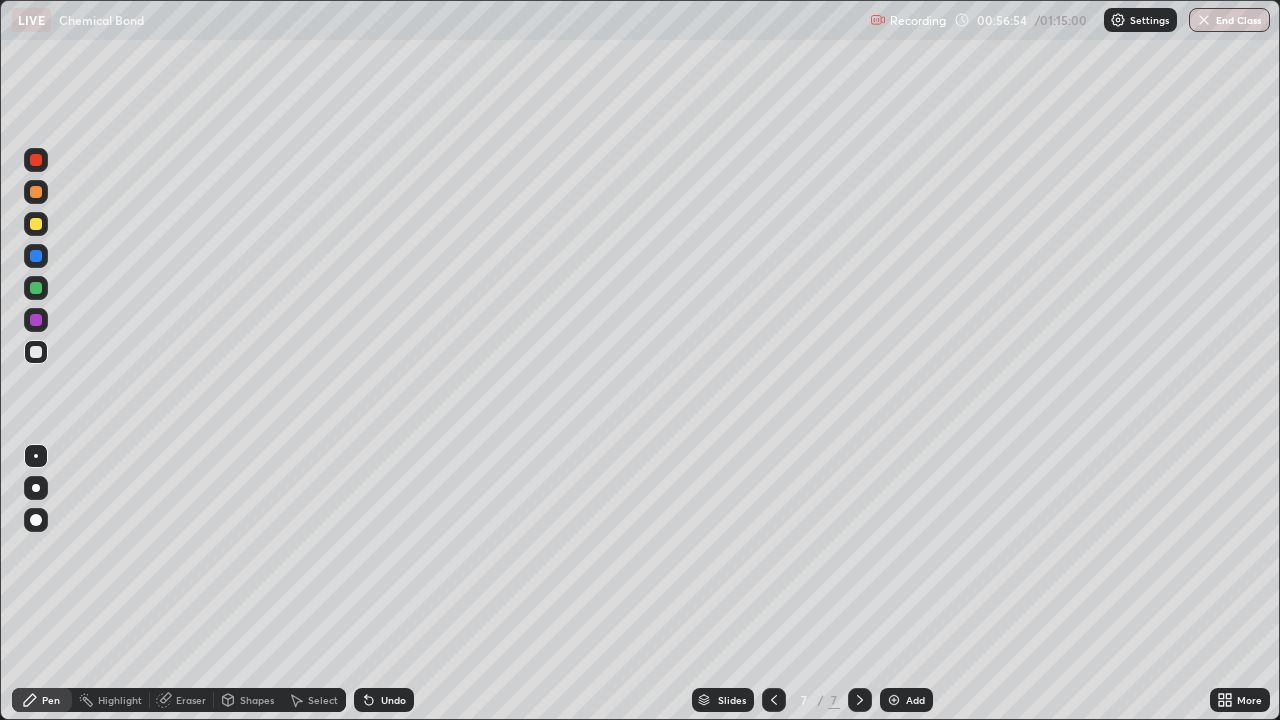 click on "Add" at bounding box center [906, 700] 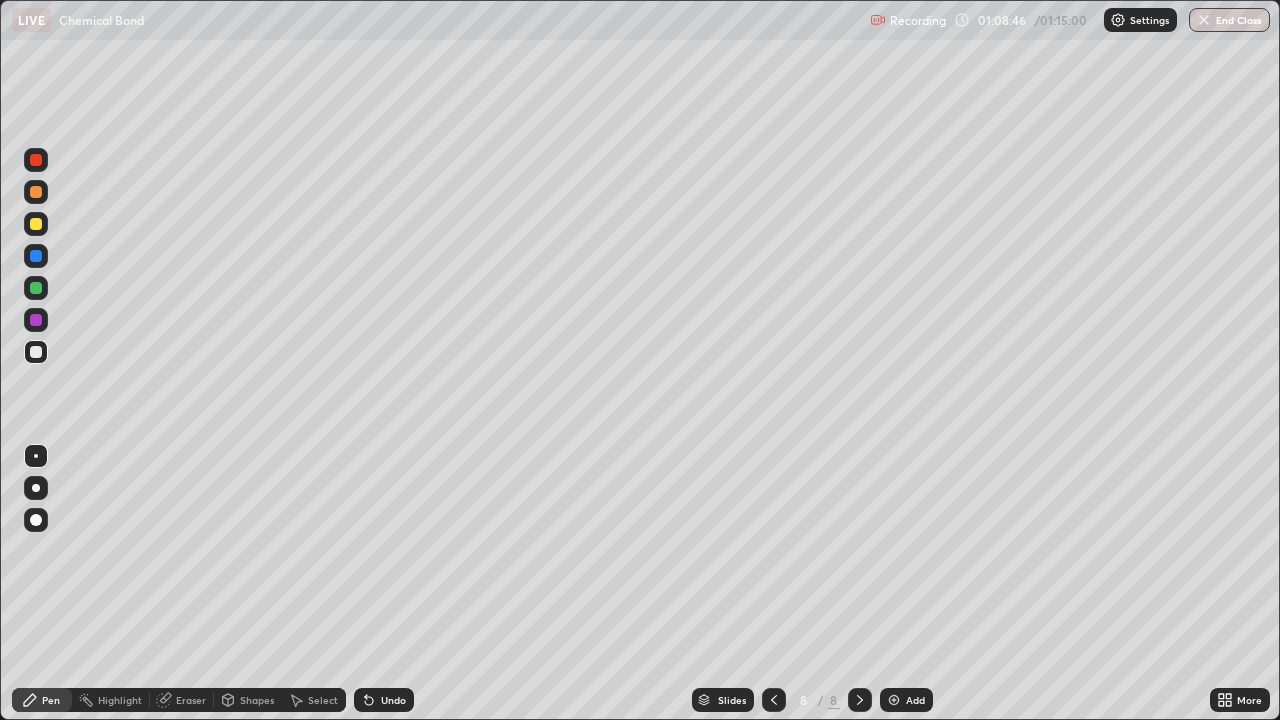 click on "End Class" at bounding box center (1229, 20) 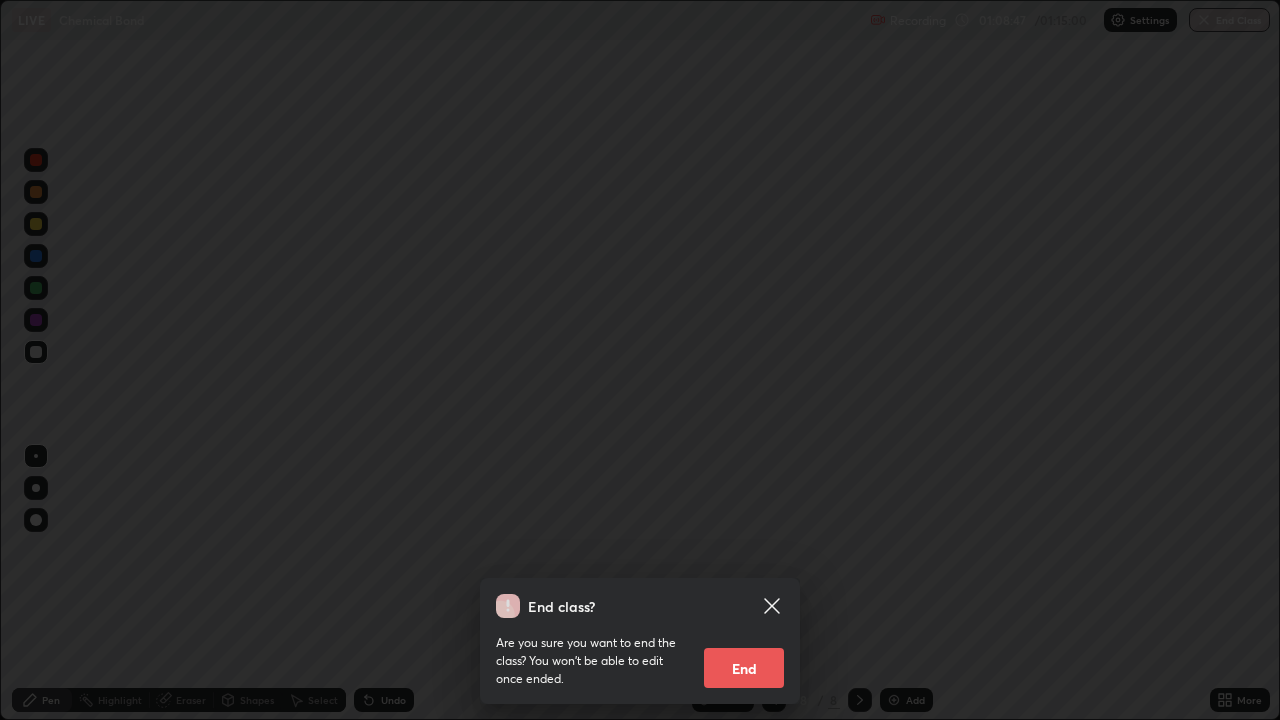 click on "End" at bounding box center (744, 668) 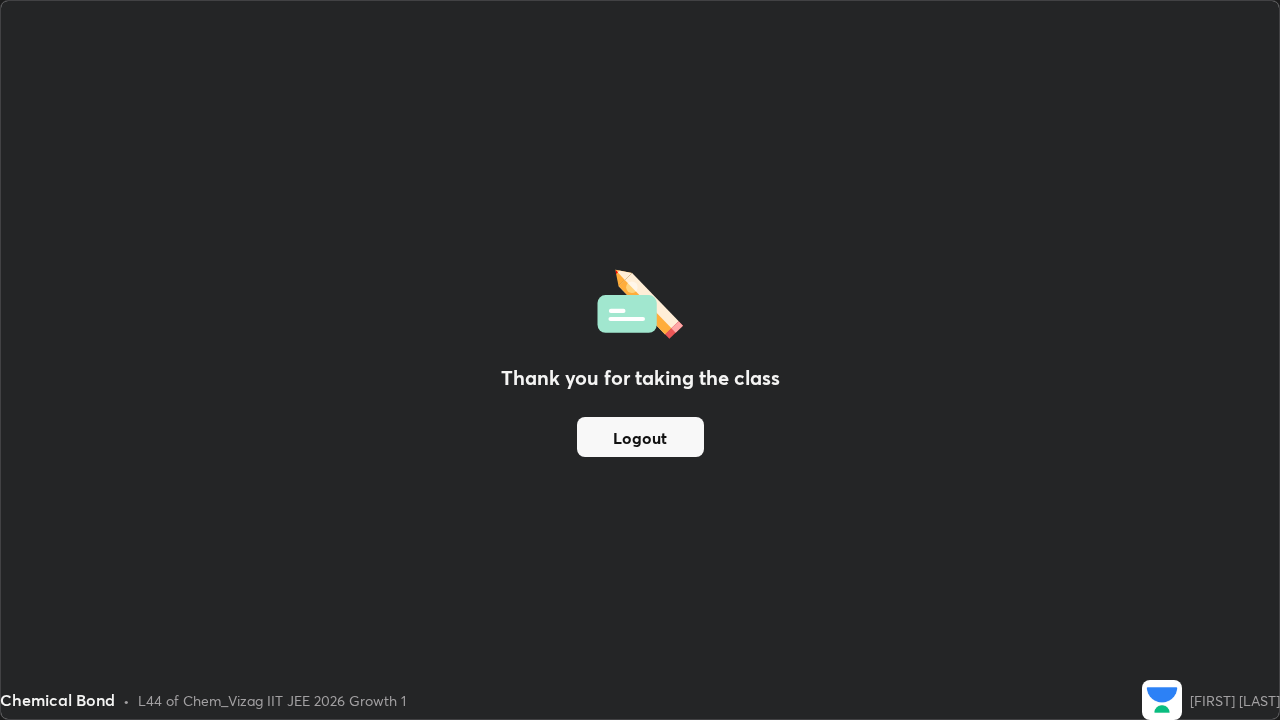 click on "Logout" at bounding box center [640, 437] 